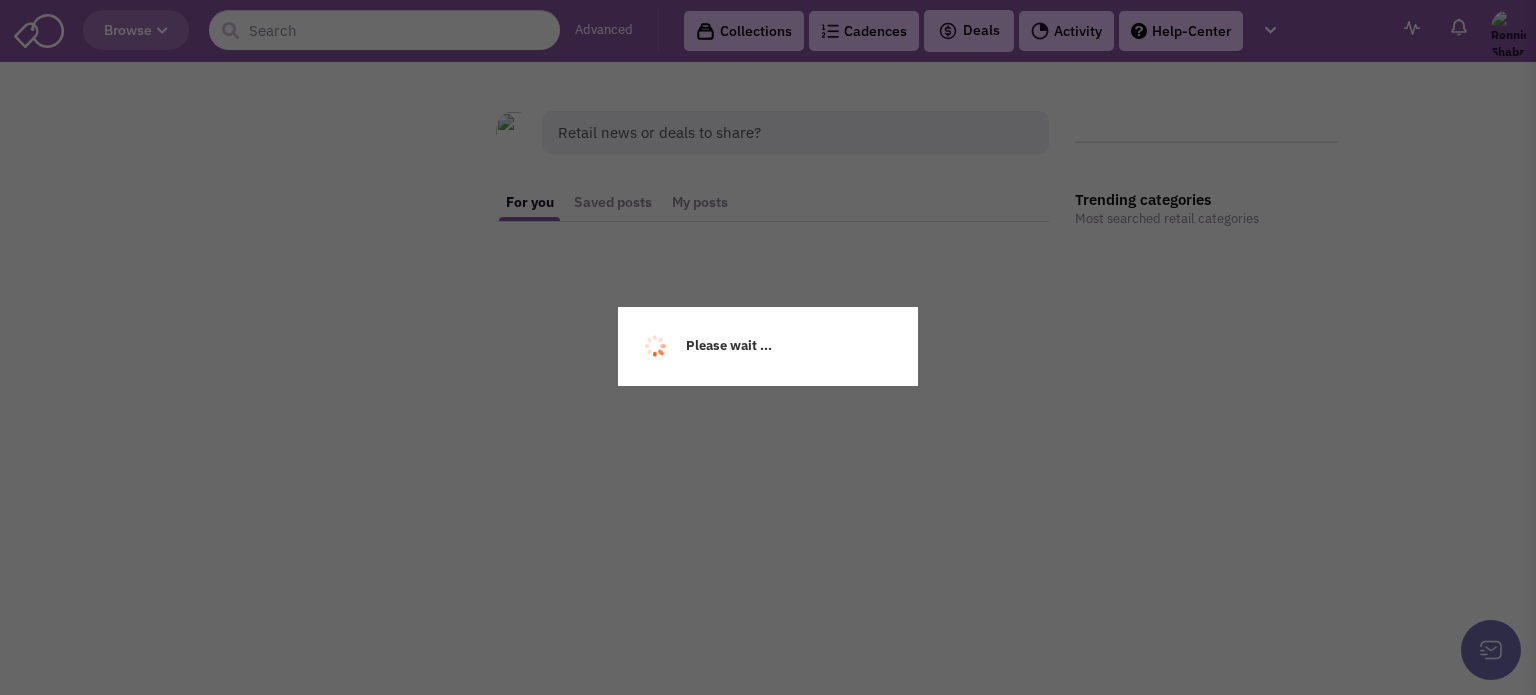 scroll, scrollTop: 0, scrollLeft: 0, axis: both 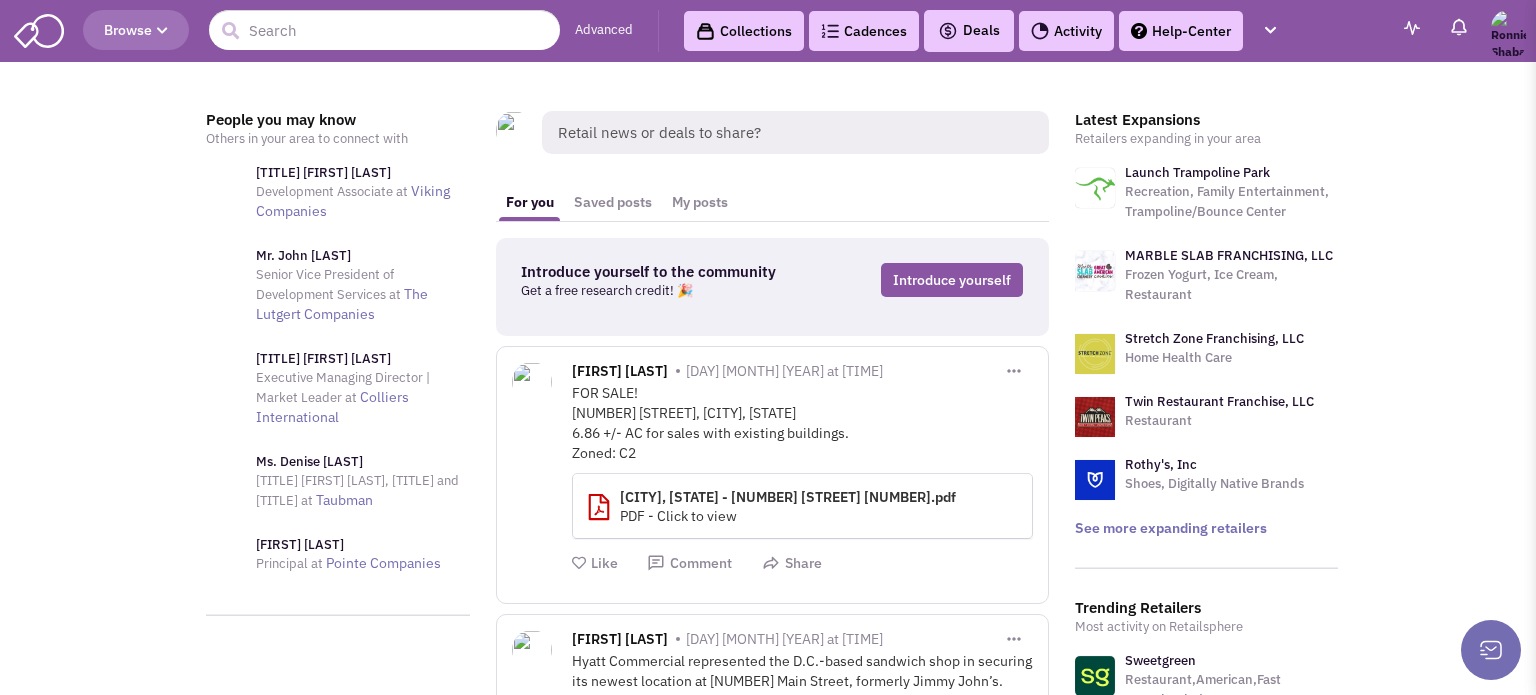 click on "Browse
Advanced
Collections
Cadences  0
Deals" at bounding box center [768, 3265] 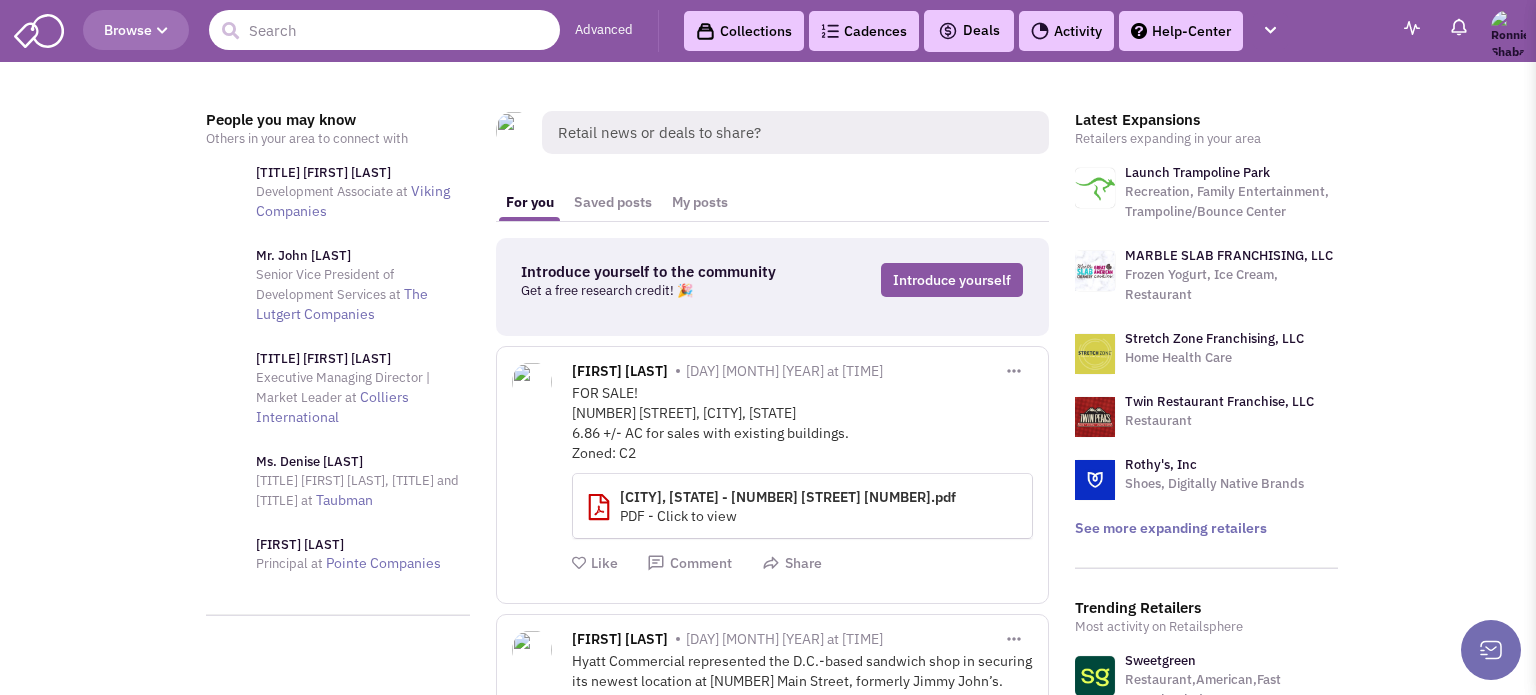 click at bounding box center (384, 30) 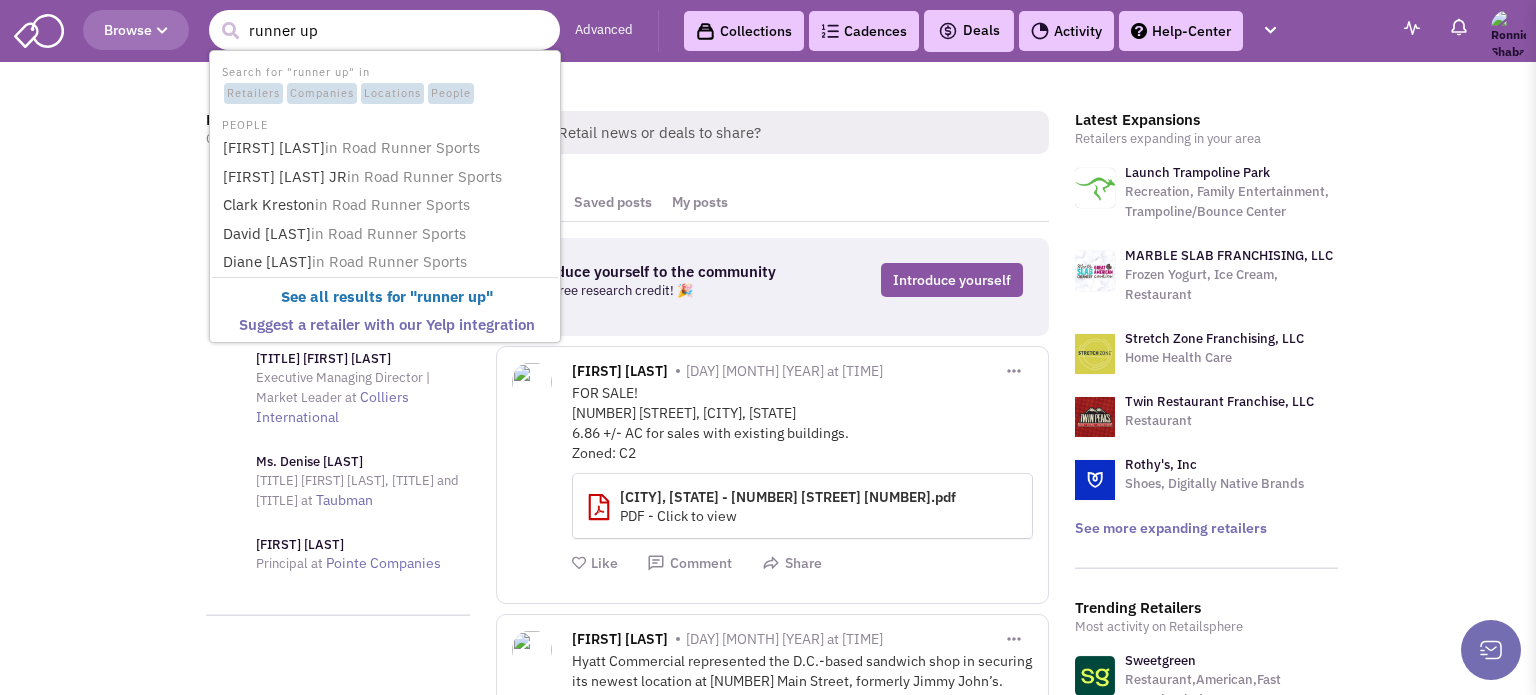 type on "runner up" 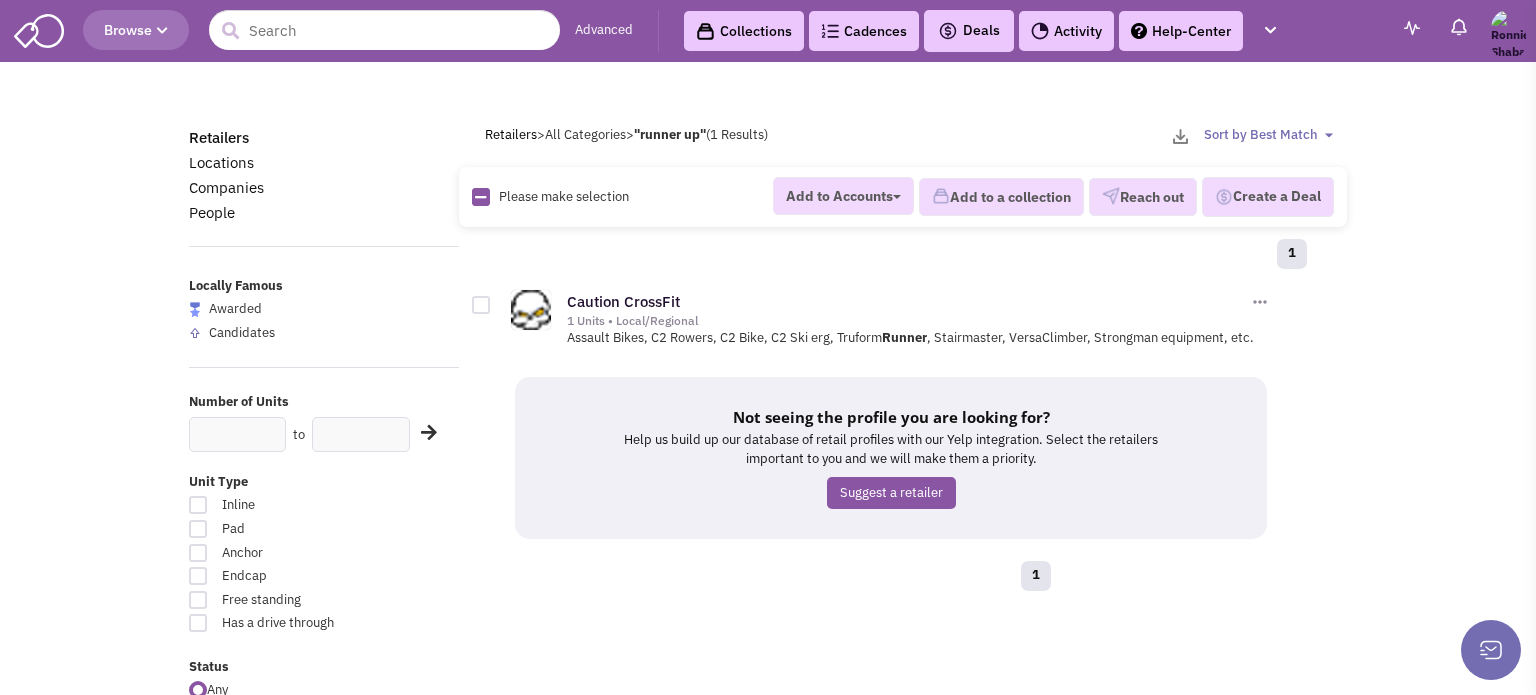 scroll, scrollTop: 0, scrollLeft: 0, axis: both 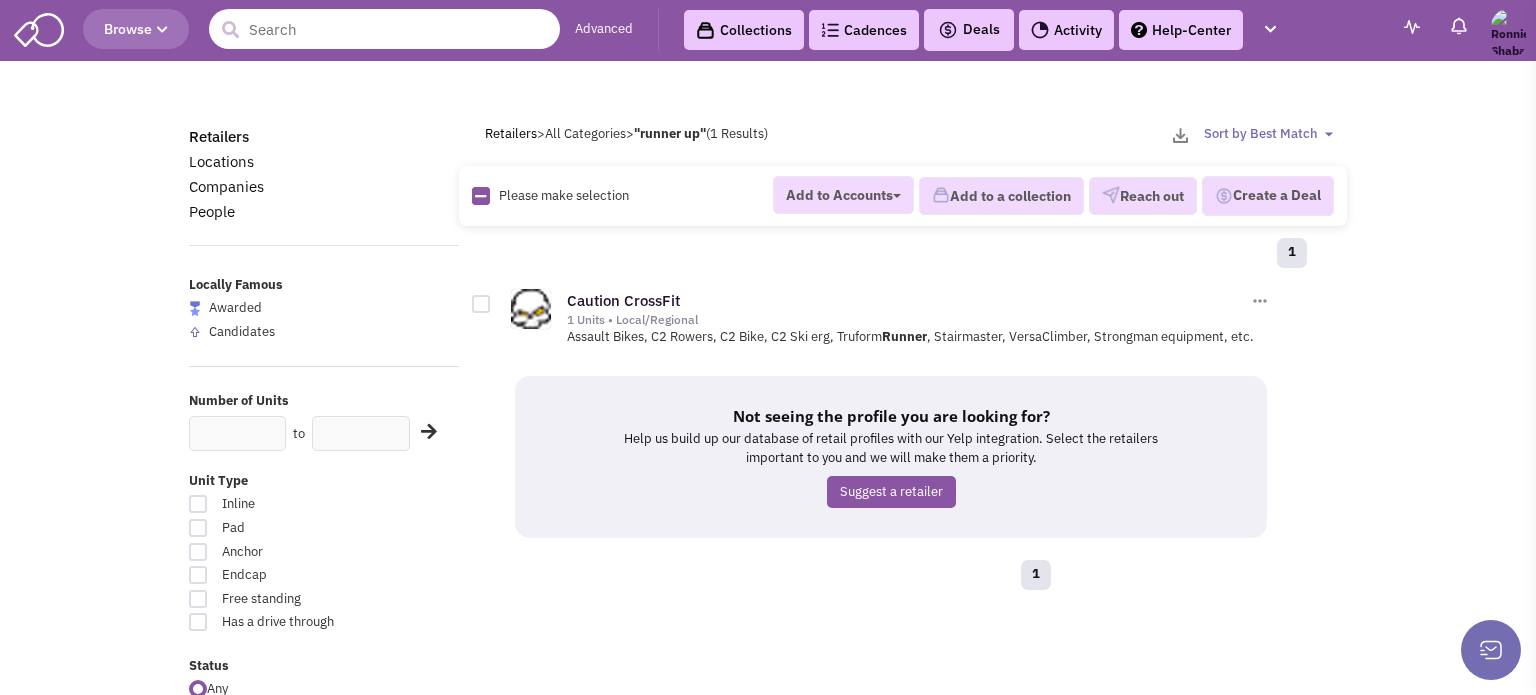 click at bounding box center [384, 29] 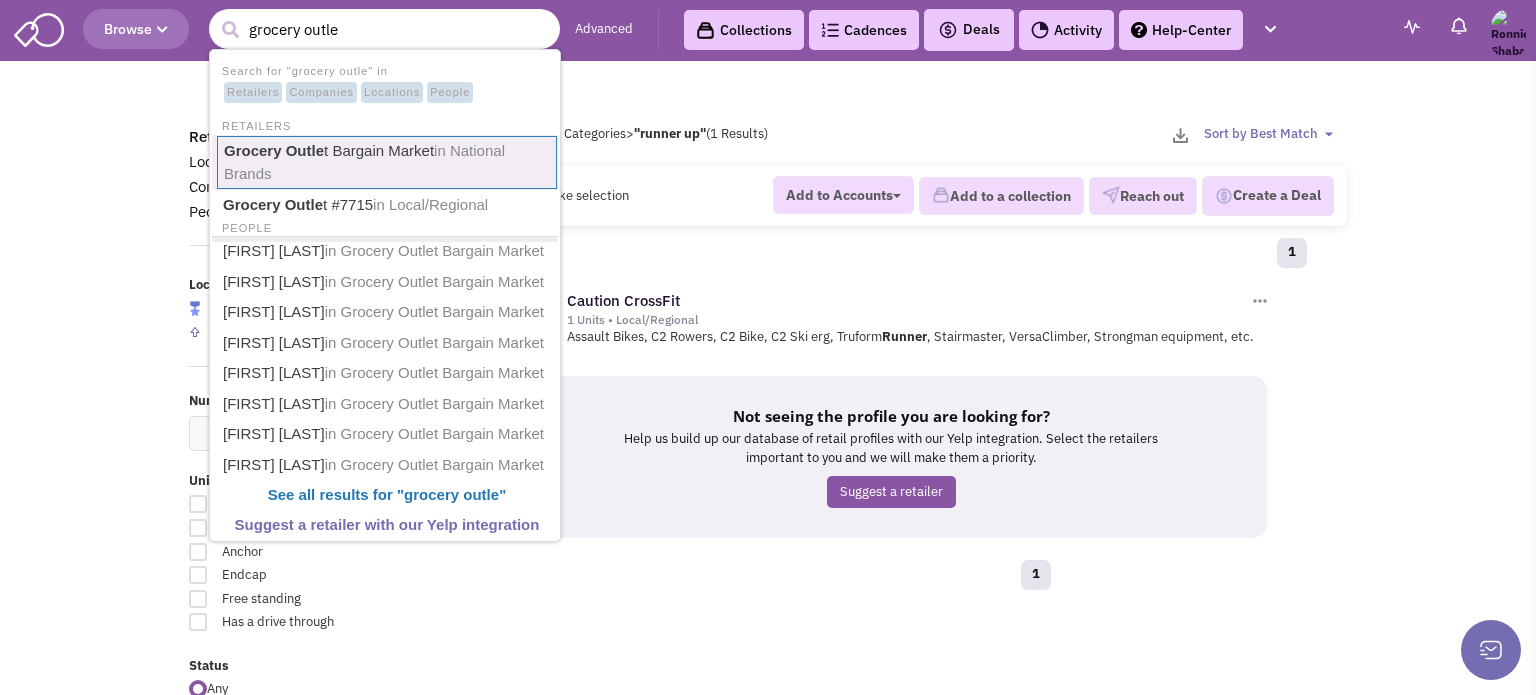 click on "Grocery Outle t Bargain Market  in National Brands" at bounding box center [387, 162] 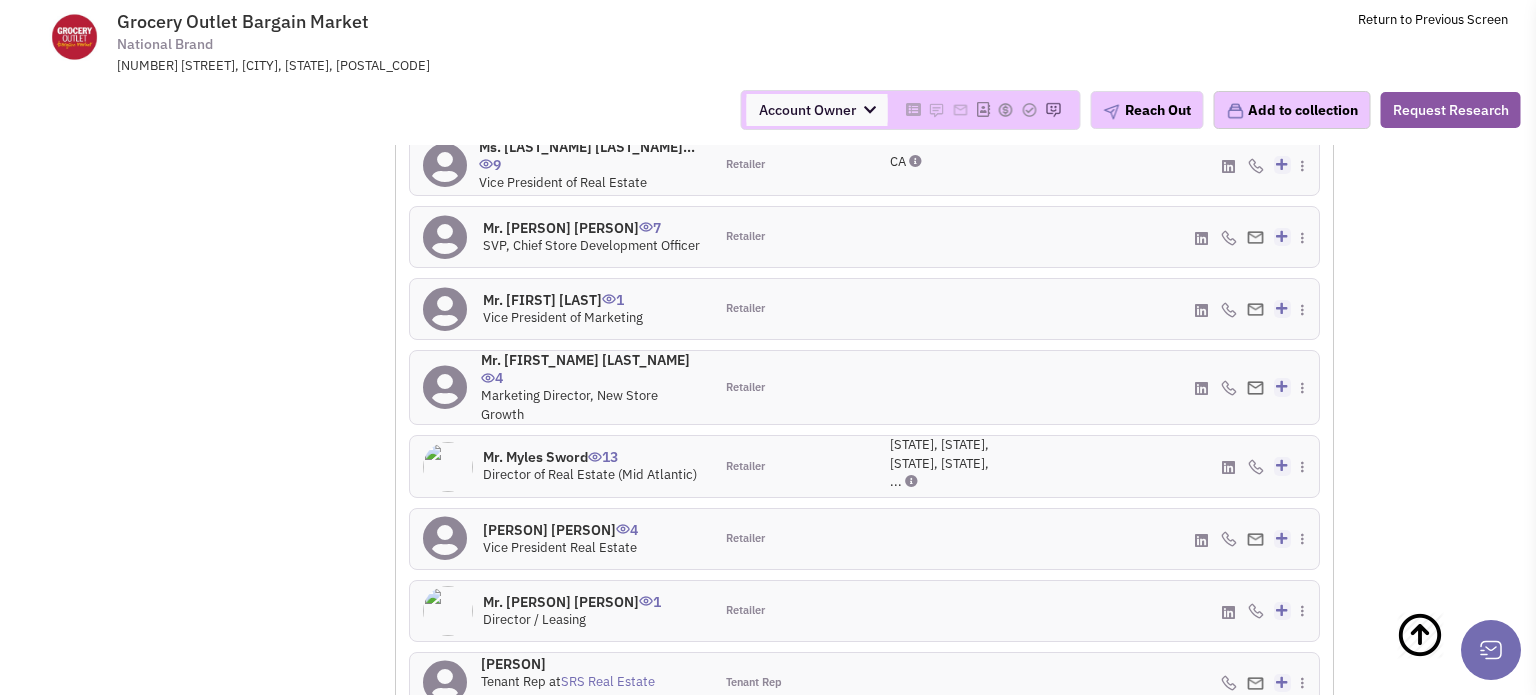 scroll, scrollTop: 1693, scrollLeft: 0, axis: vertical 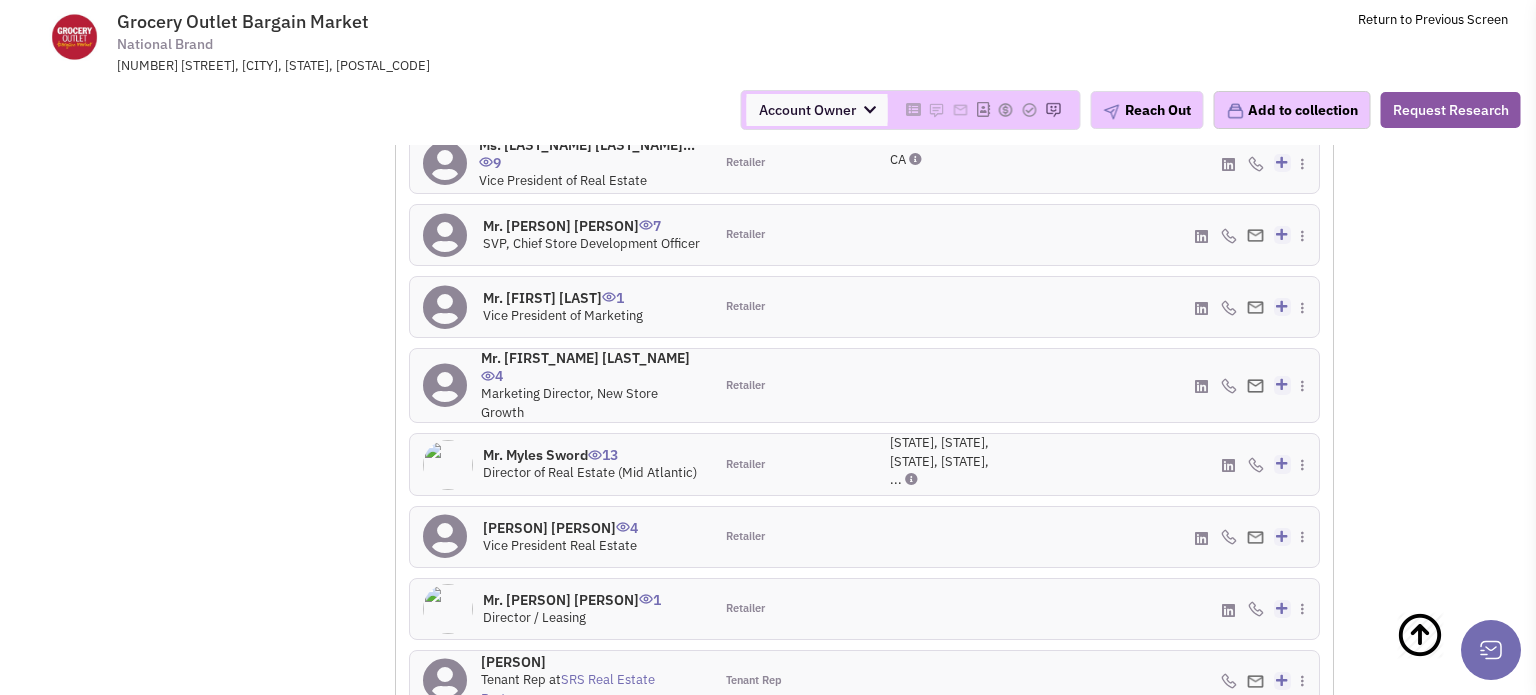click at bounding box center (1310, 89) 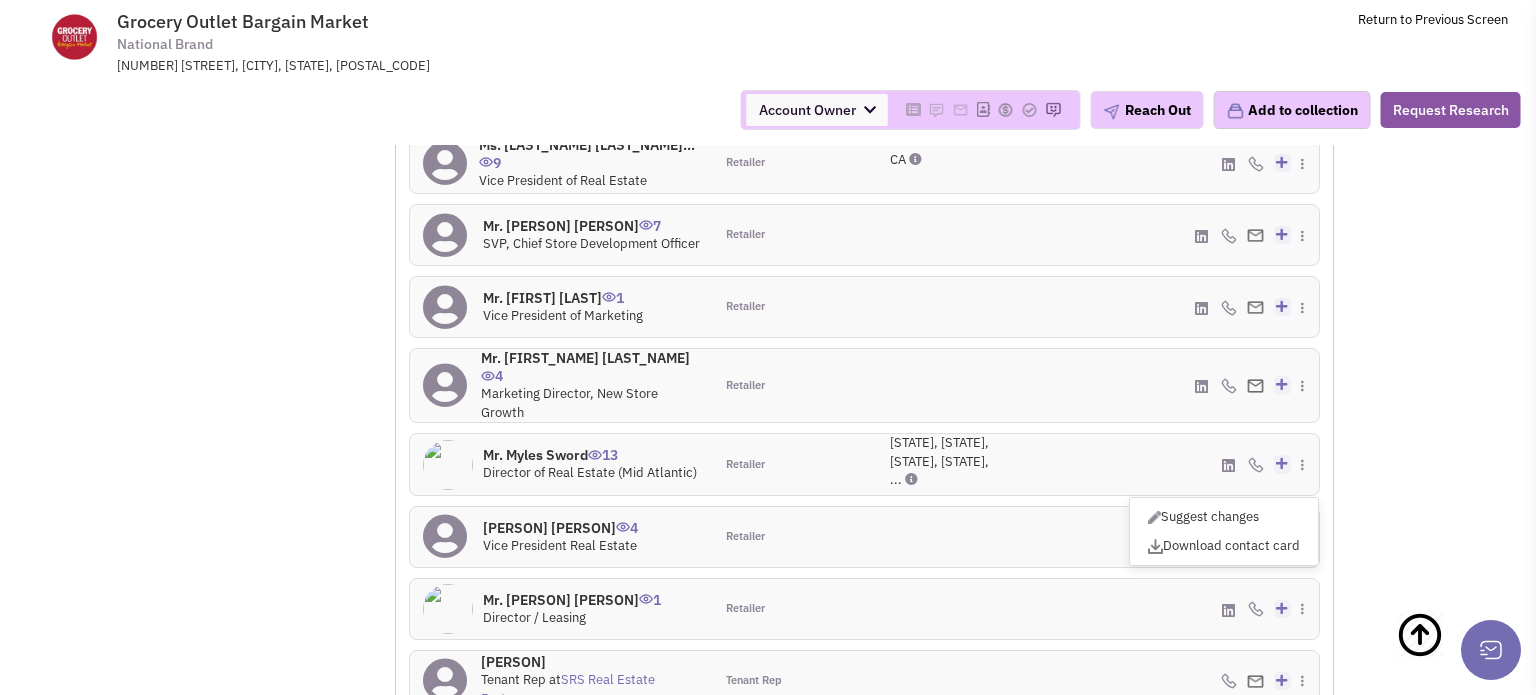 click on "Browse
Advanced
Collections
Cadences  0
Deals" at bounding box center (768, 9547) 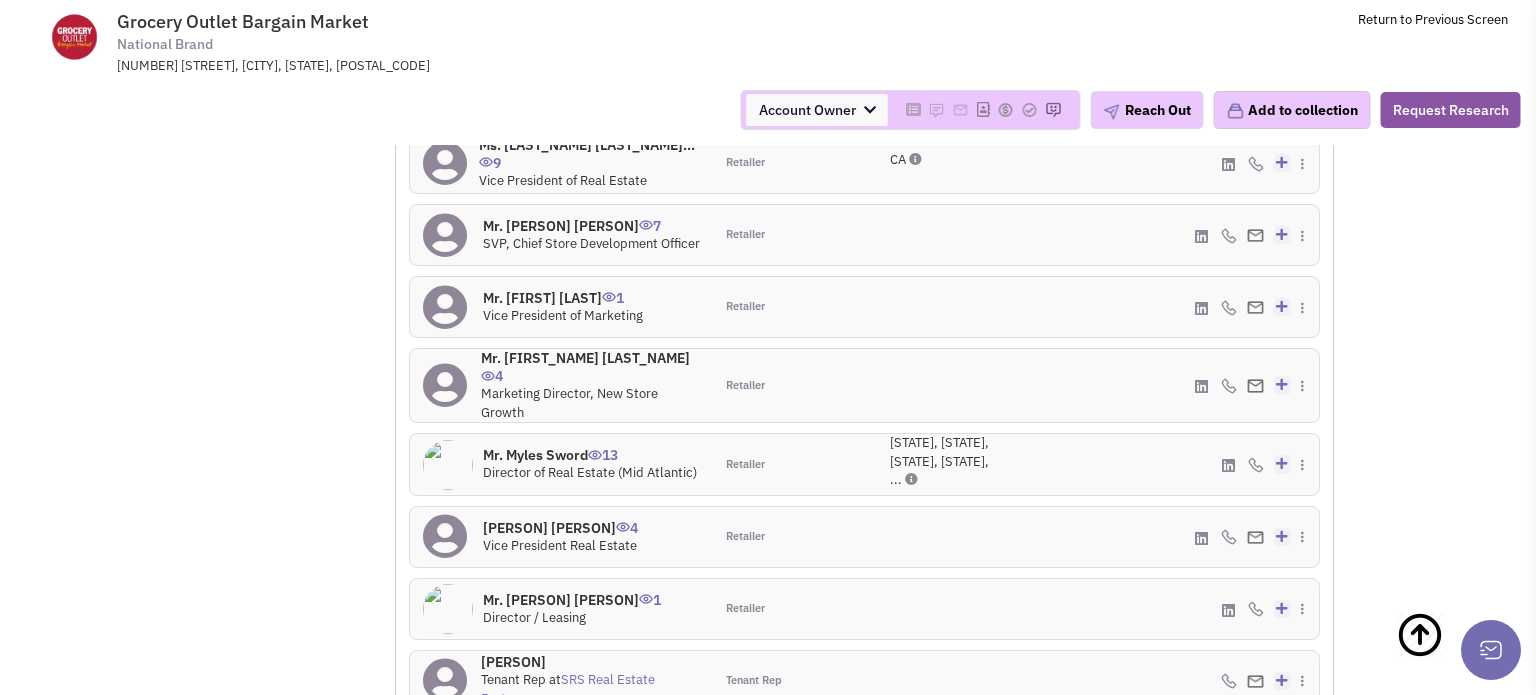 click on "Account Owner" at bounding box center (817, 110) 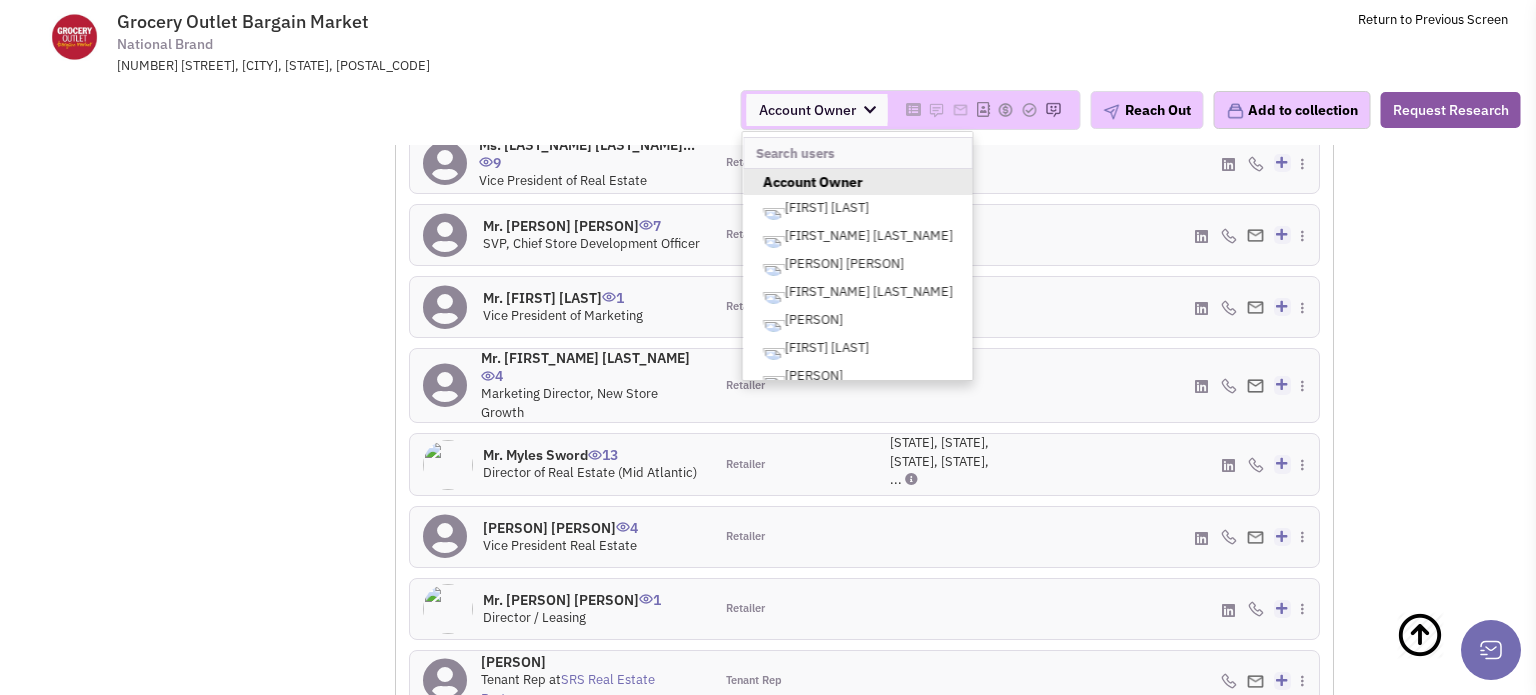 click on "Account Owner" at bounding box center [817, 110] 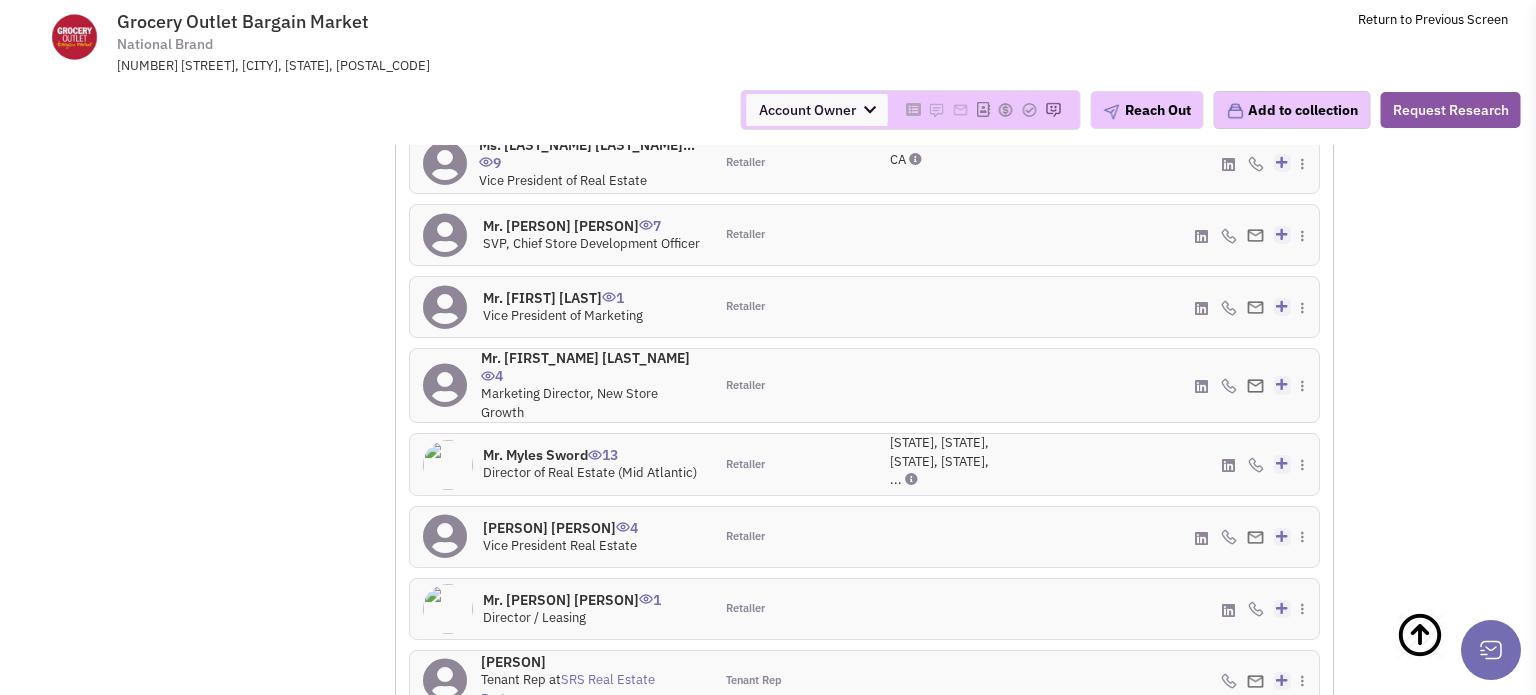 click on "Account Owner" at bounding box center (817, 110) 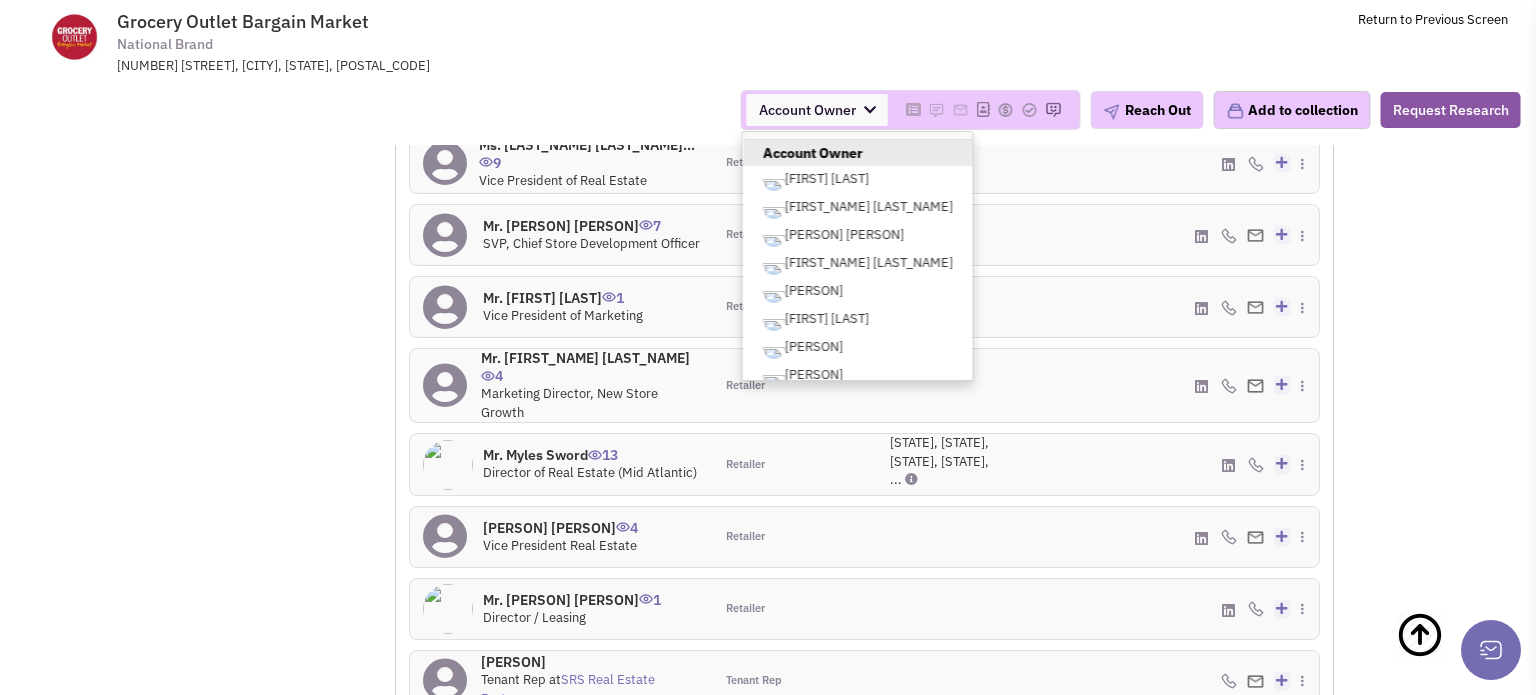 scroll, scrollTop: 0, scrollLeft: 0, axis: both 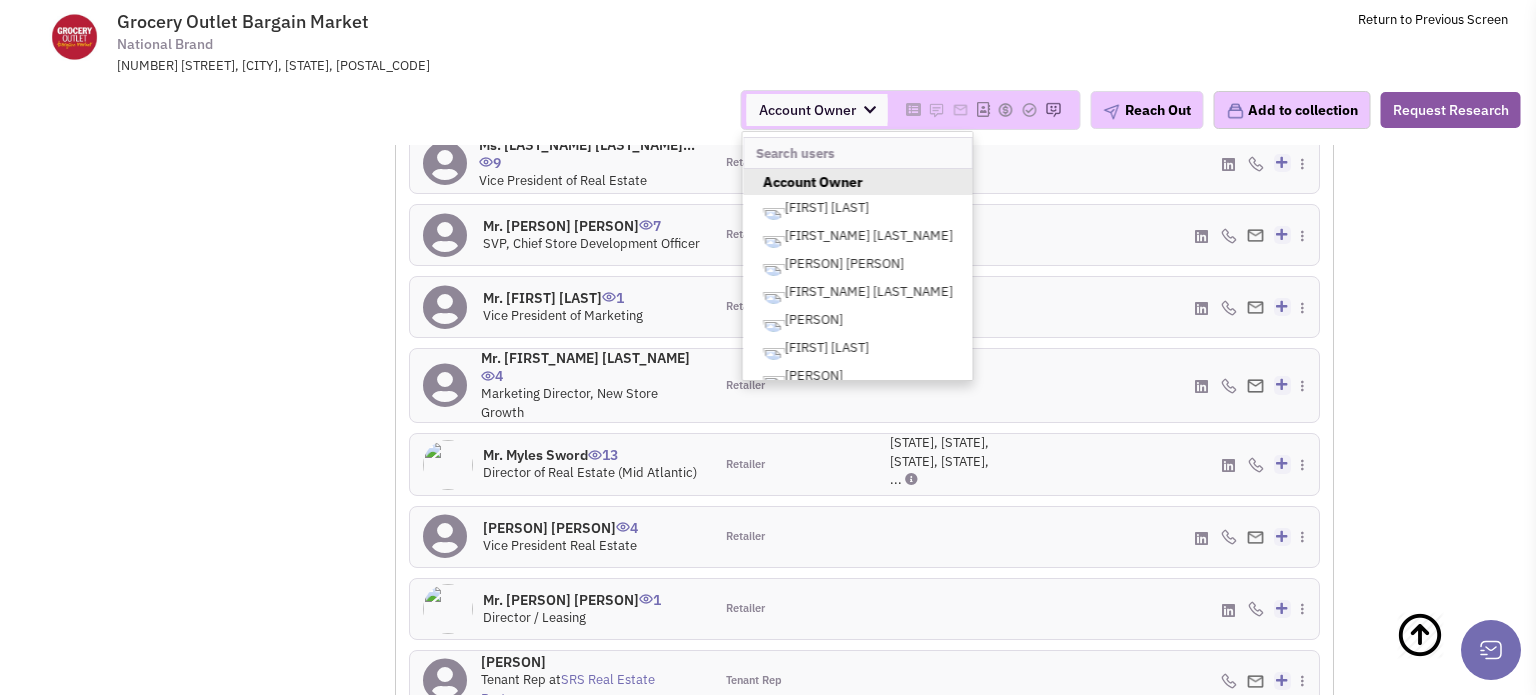 click on "Browse
Advanced
Collections
Cadences  0
Deals" at bounding box center [768, 9547] 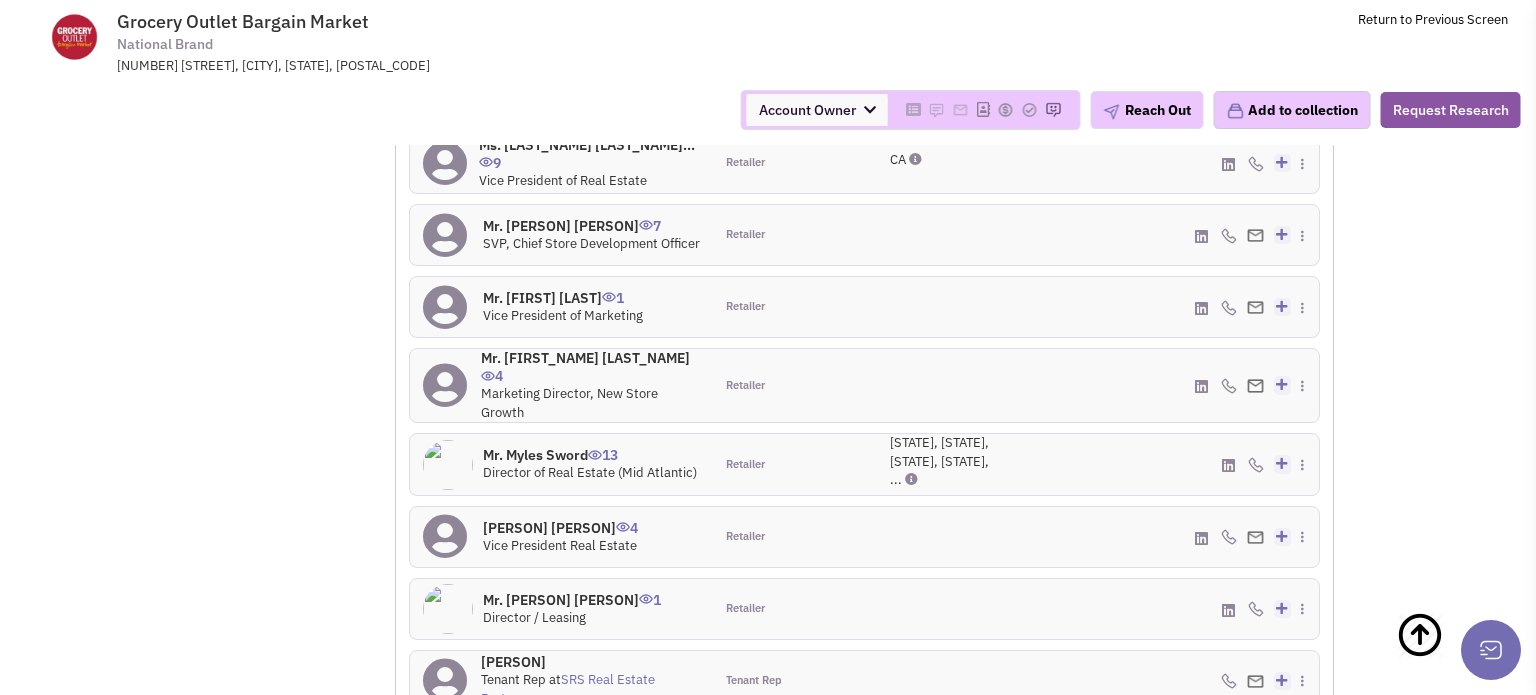 click on "Grocery Outlet Bargain Market     National Brand
5650 Hollis Street, Emeryville , CA, 94608" at bounding box center [388, 43] 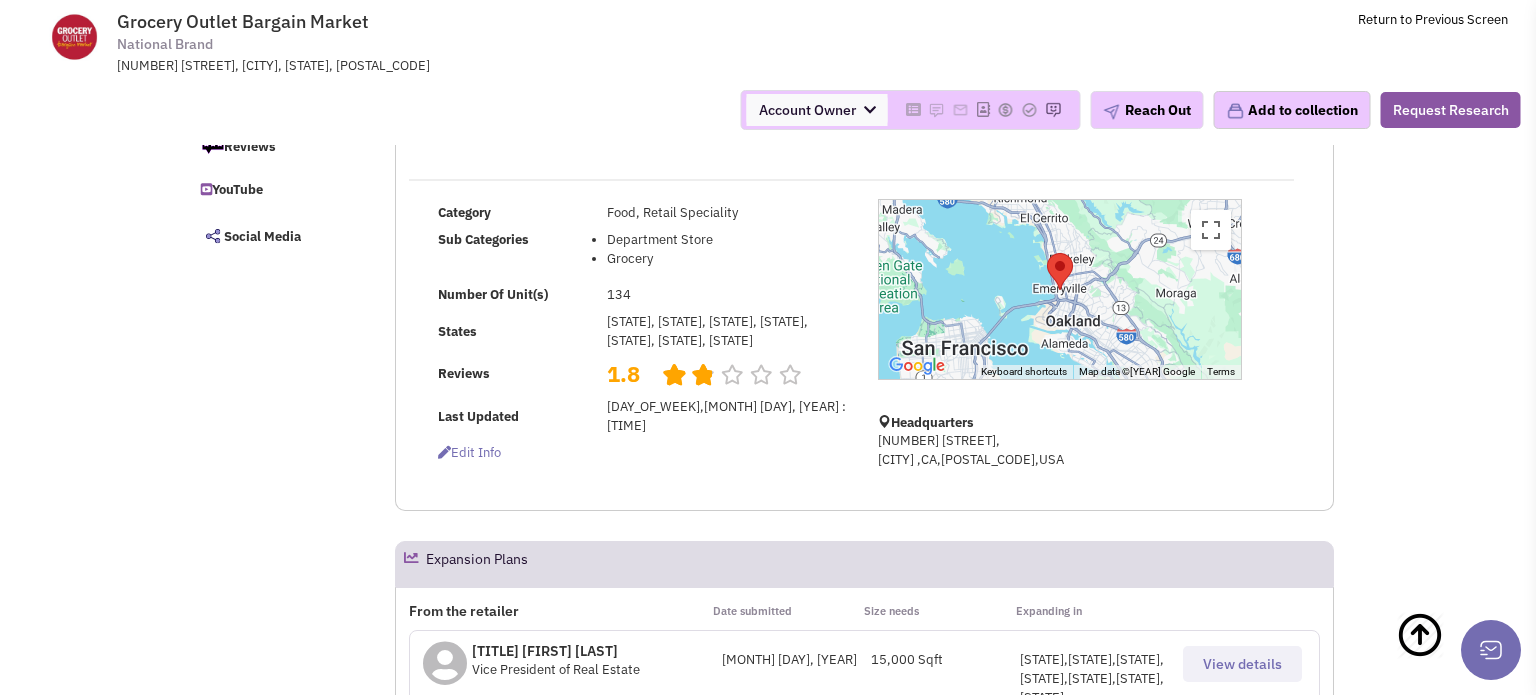 scroll, scrollTop: 343, scrollLeft: 0, axis: vertical 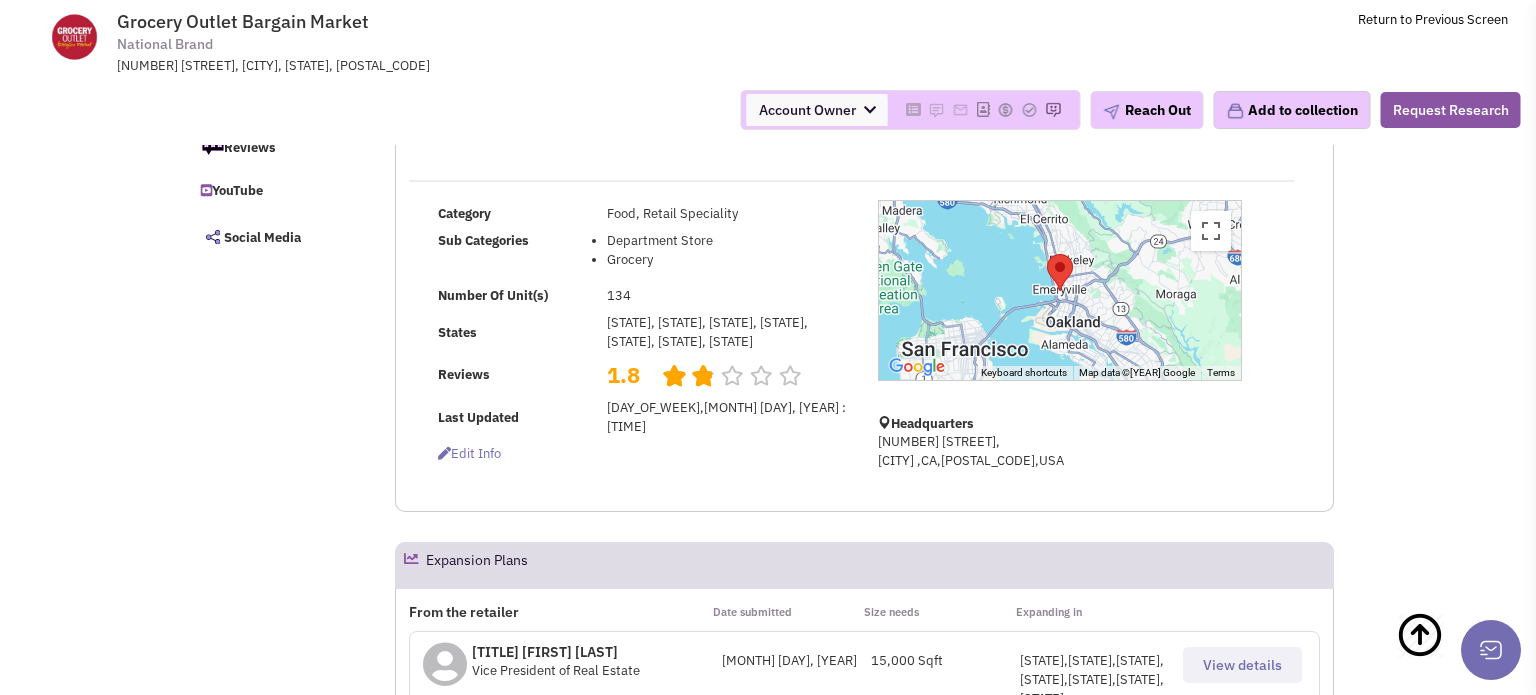 click on "Browse
Advanced
Collections
Cadences  0
Deals" at bounding box center [768, 10897] 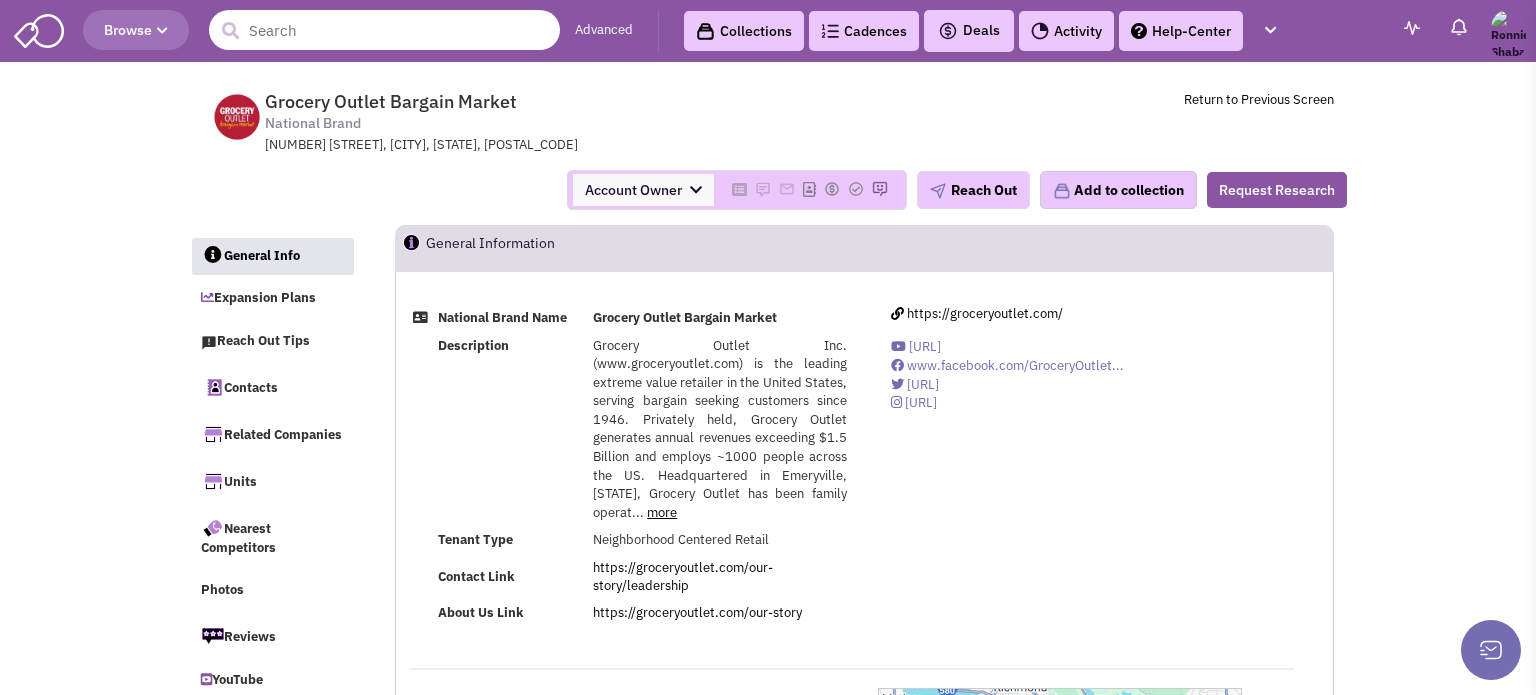 click at bounding box center [384, 30] 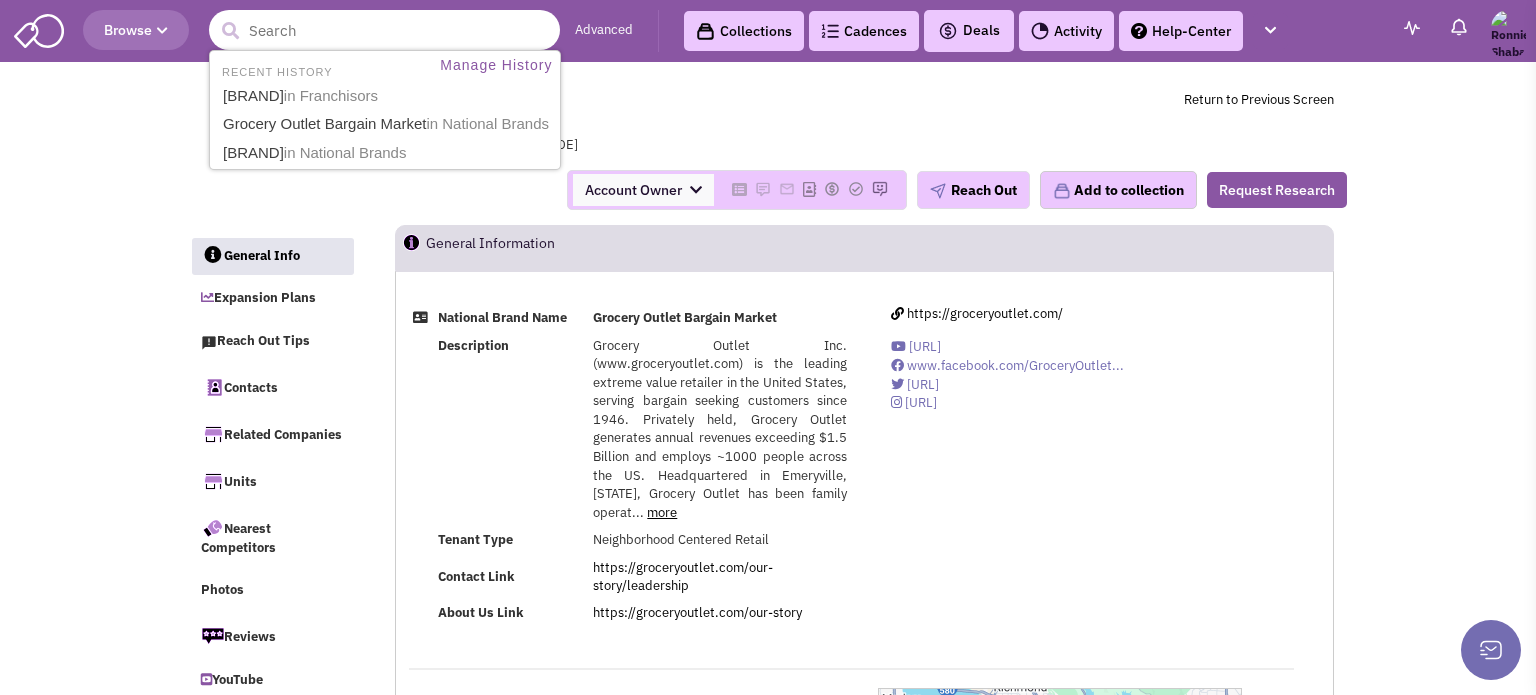 paste on "Lidl" 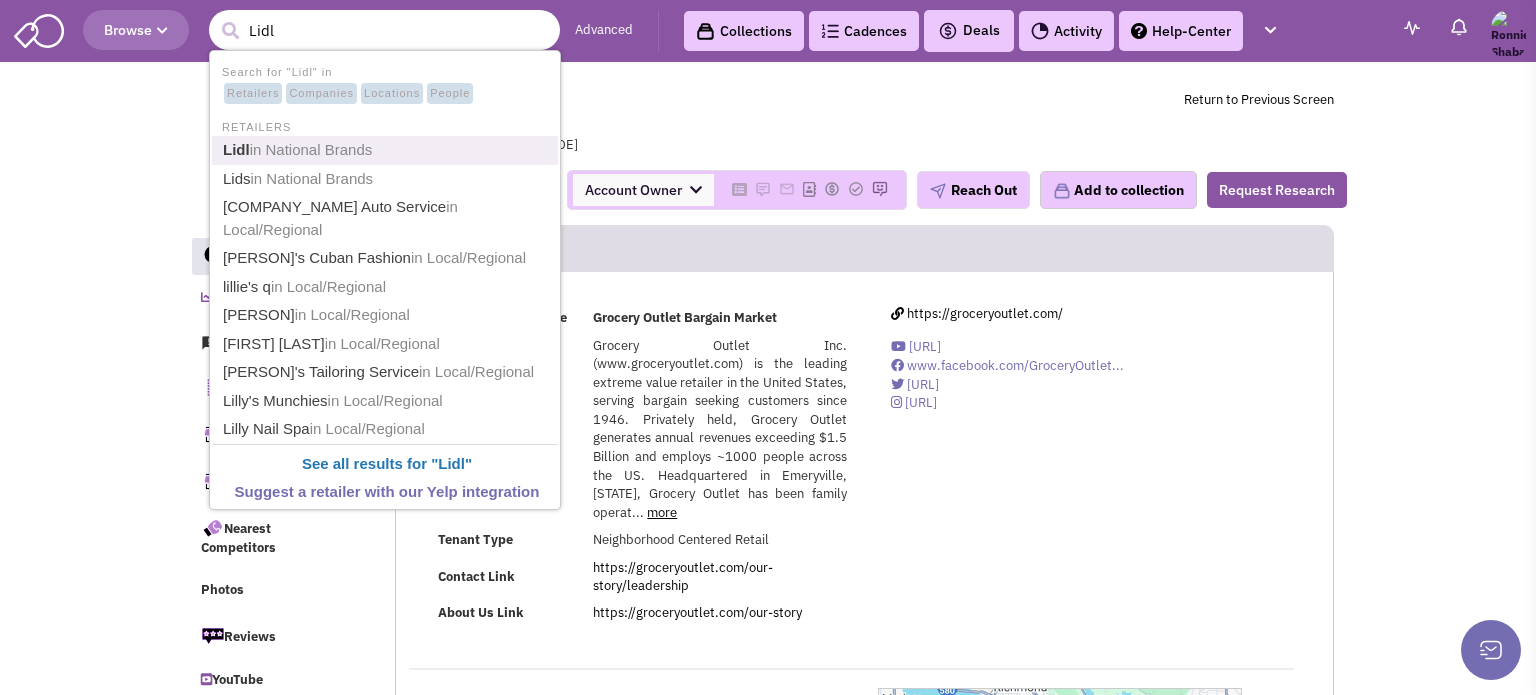 click on "in National Brands" at bounding box center [311, 149] 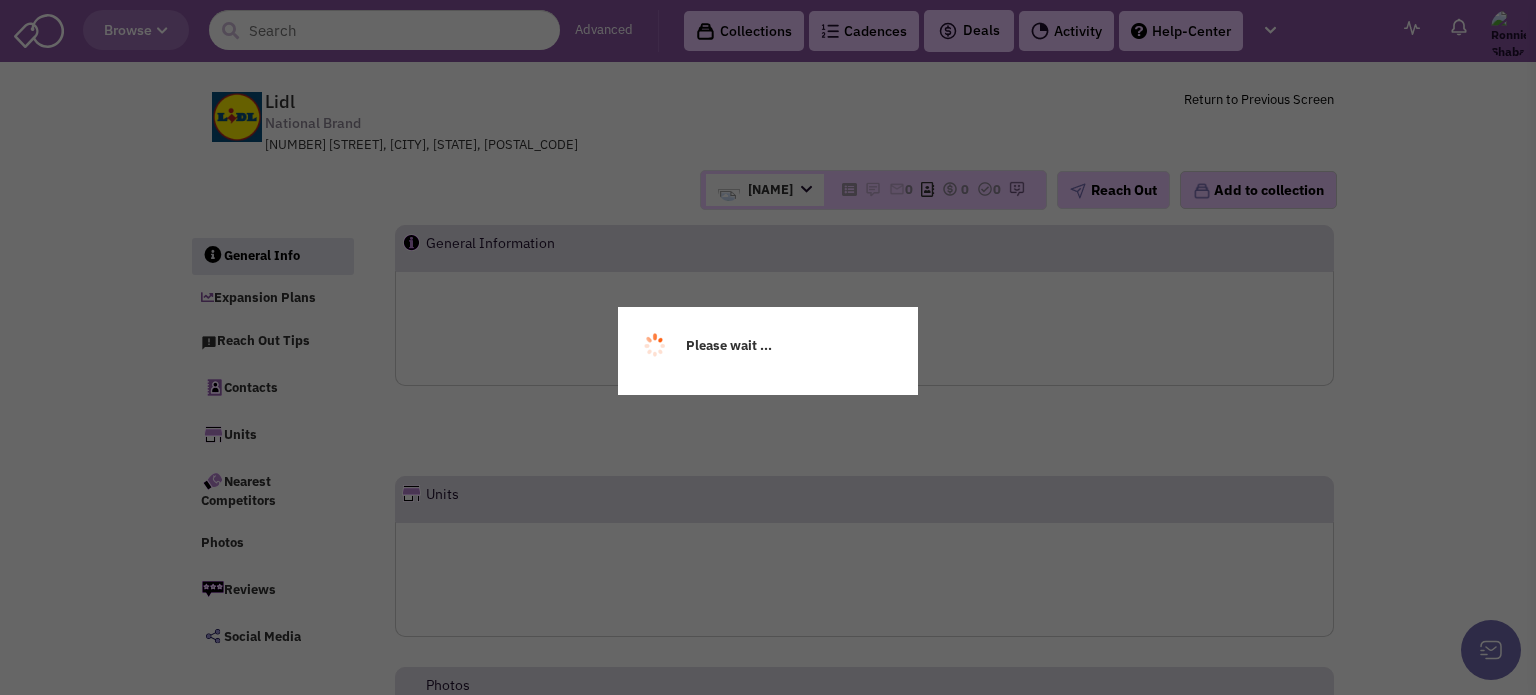 scroll, scrollTop: 0, scrollLeft: 0, axis: both 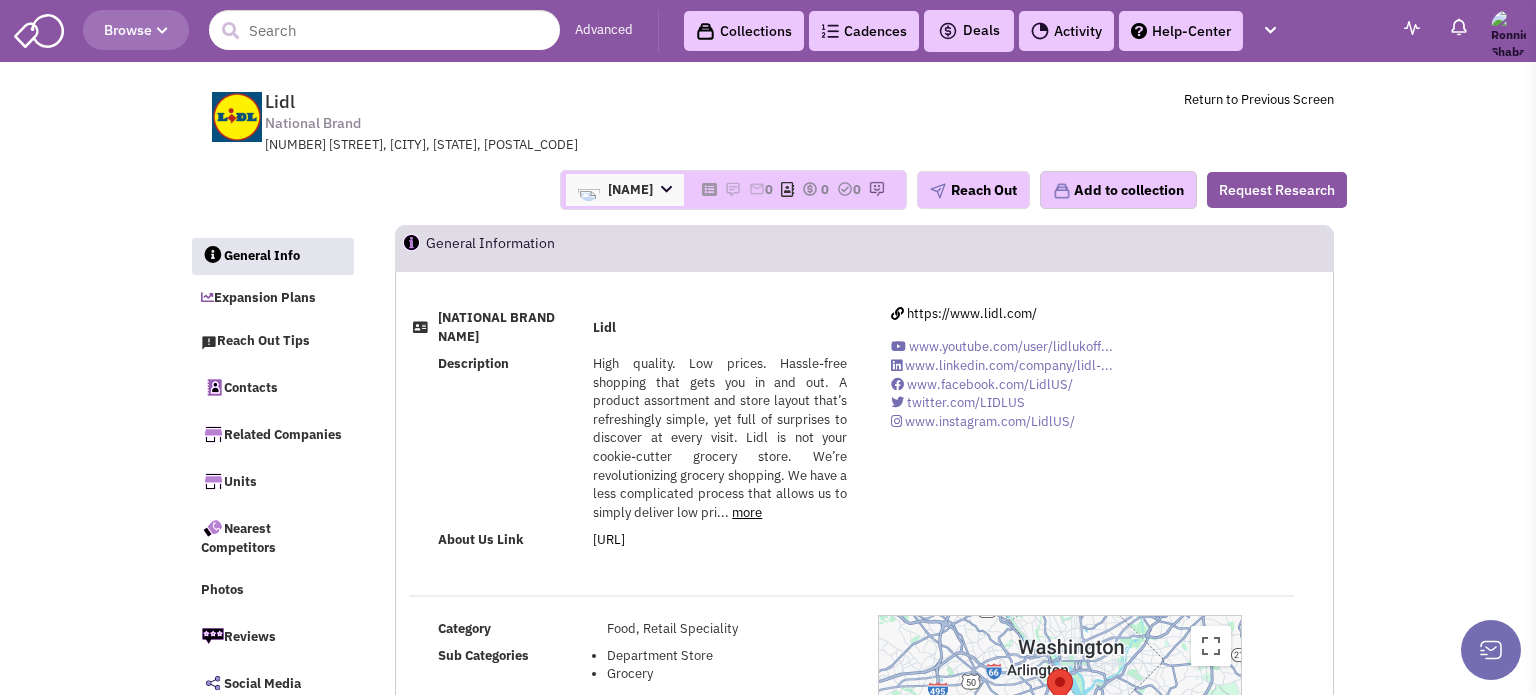 click on "Browse
Advanced
Collections
Cadences  0
Deals" at bounding box center [768, 10234] 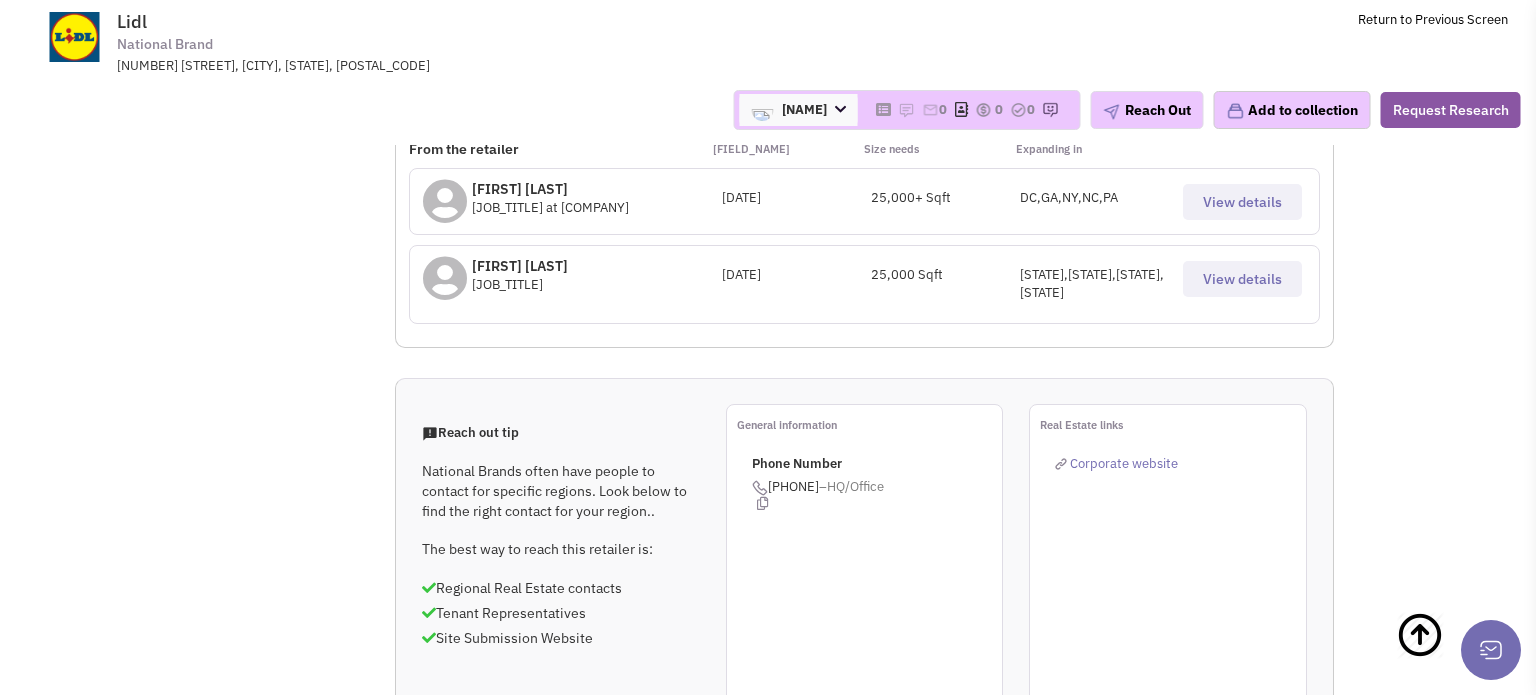scroll, scrollTop: 736, scrollLeft: 0, axis: vertical 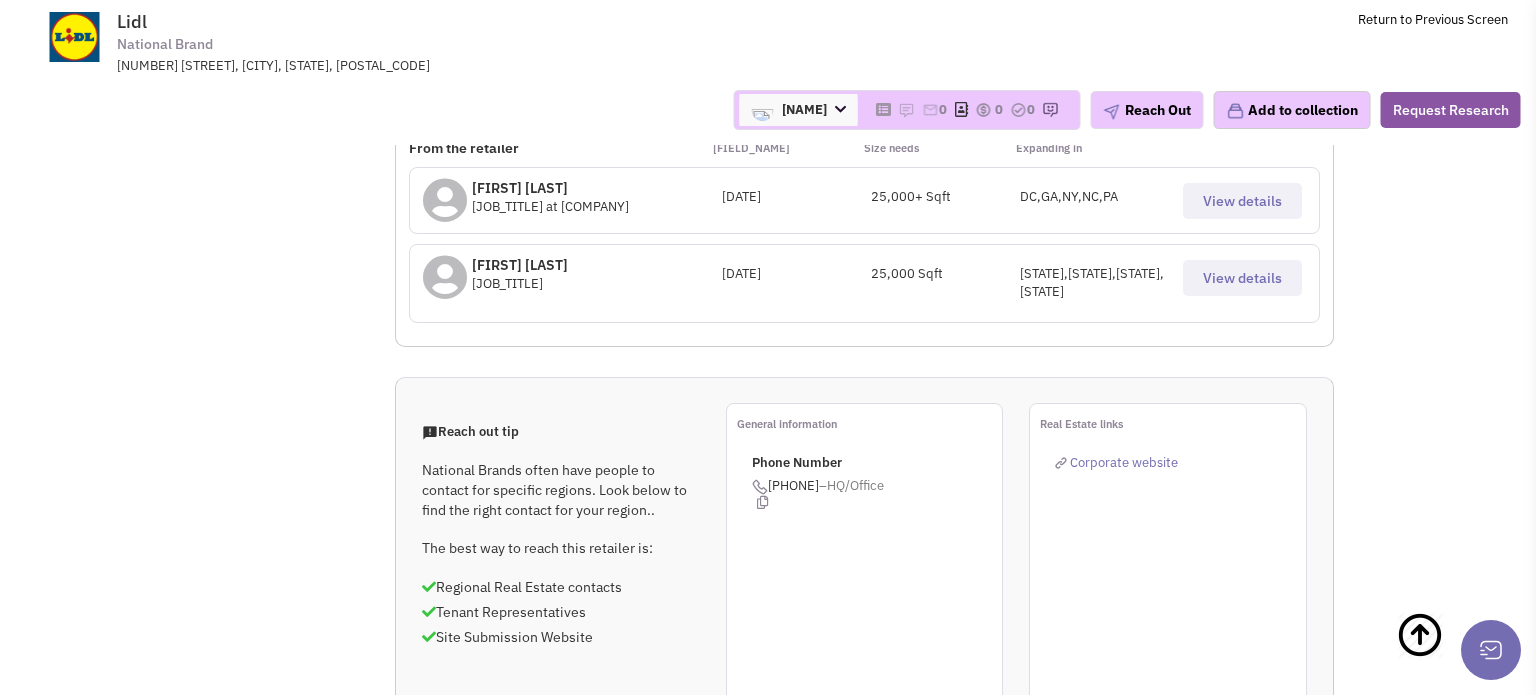 click on "… Lidl National Brand [ADDRESS], [STATE], [POSTAL_CODE] …" at bounding box center [768, 10609] 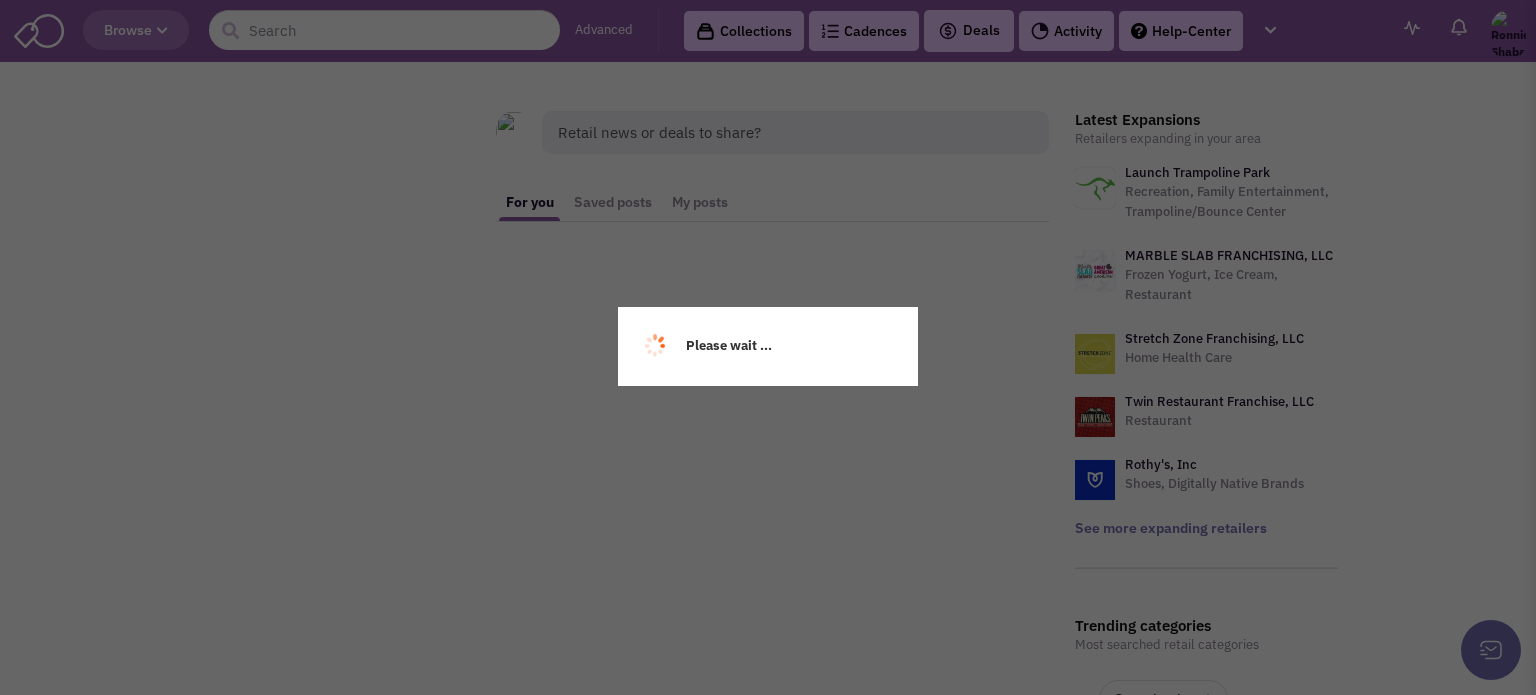 scroll, scrollTop: 0, scrollLeft: 0, axis: both 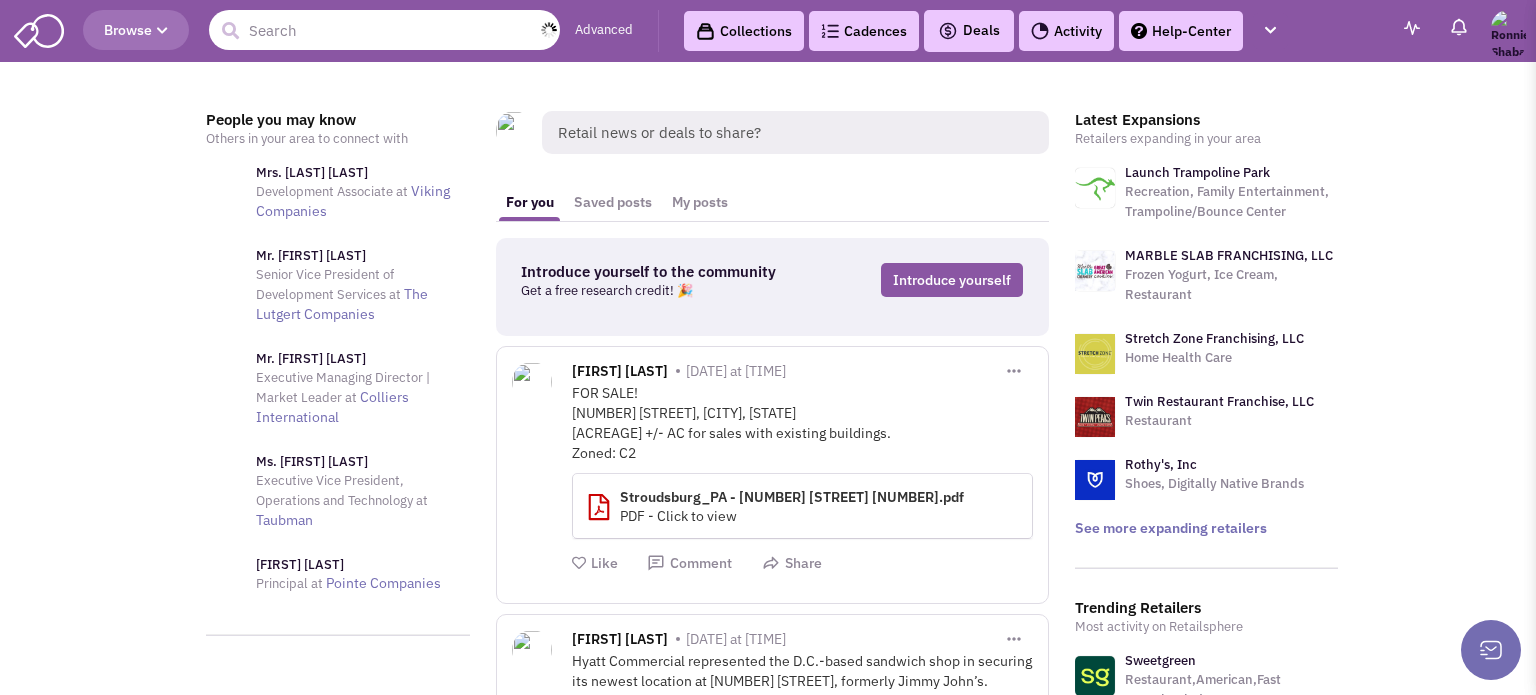click at bounding box center (384, 30) 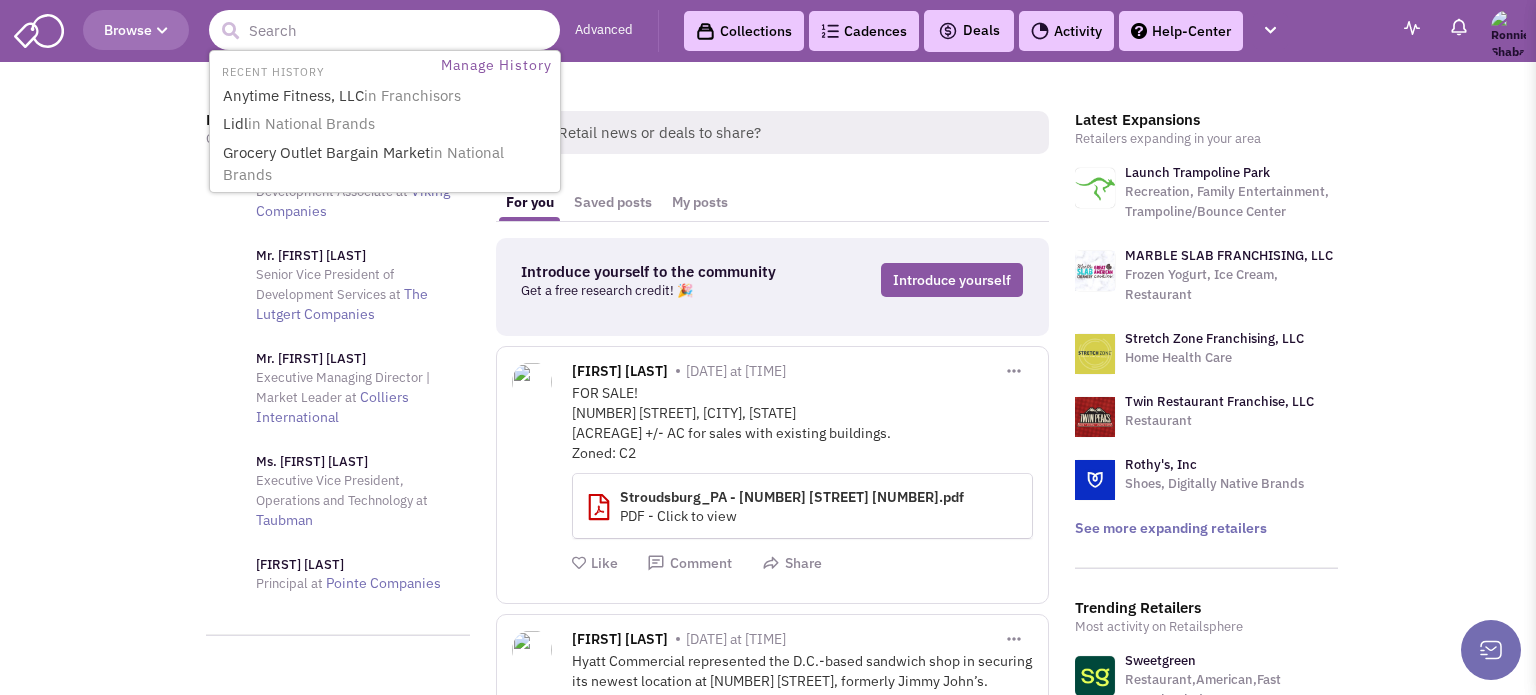 type on "d" 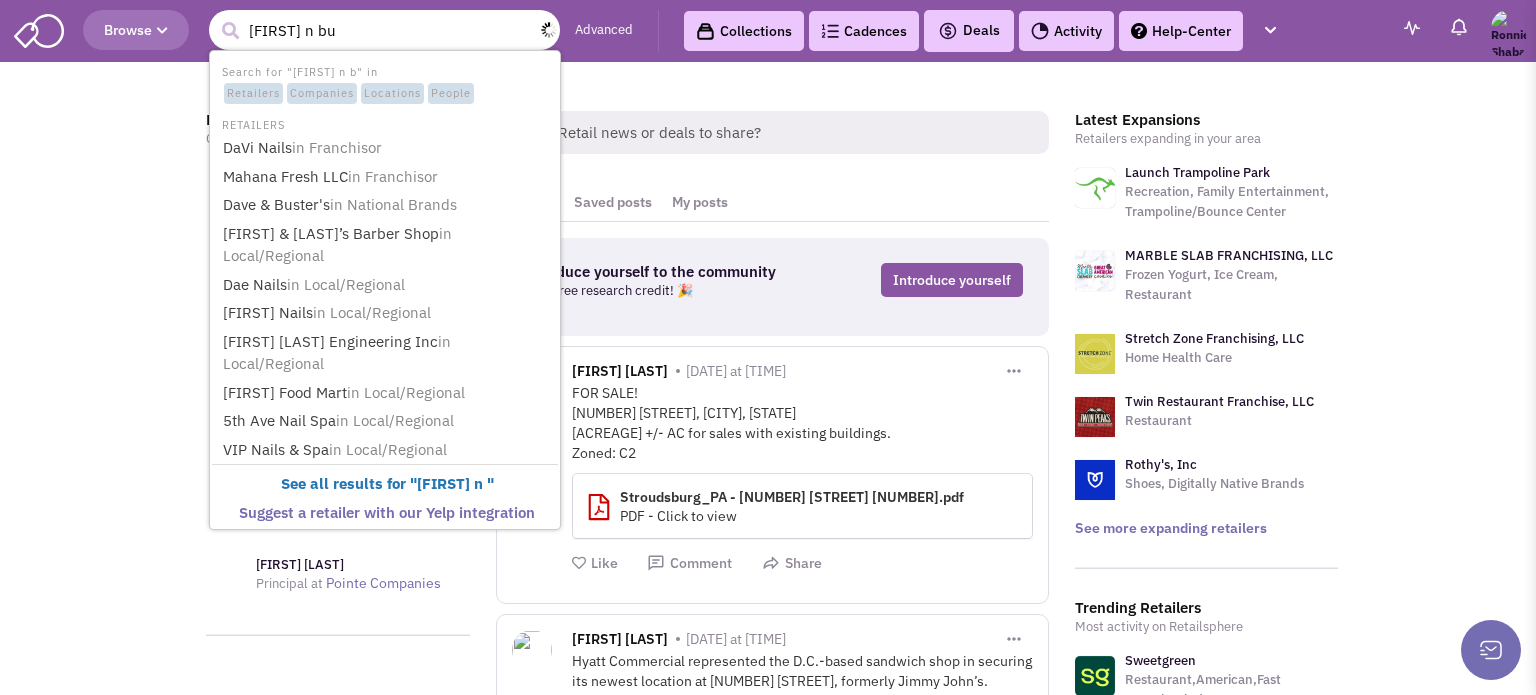 type on "[FIRST] n bus" 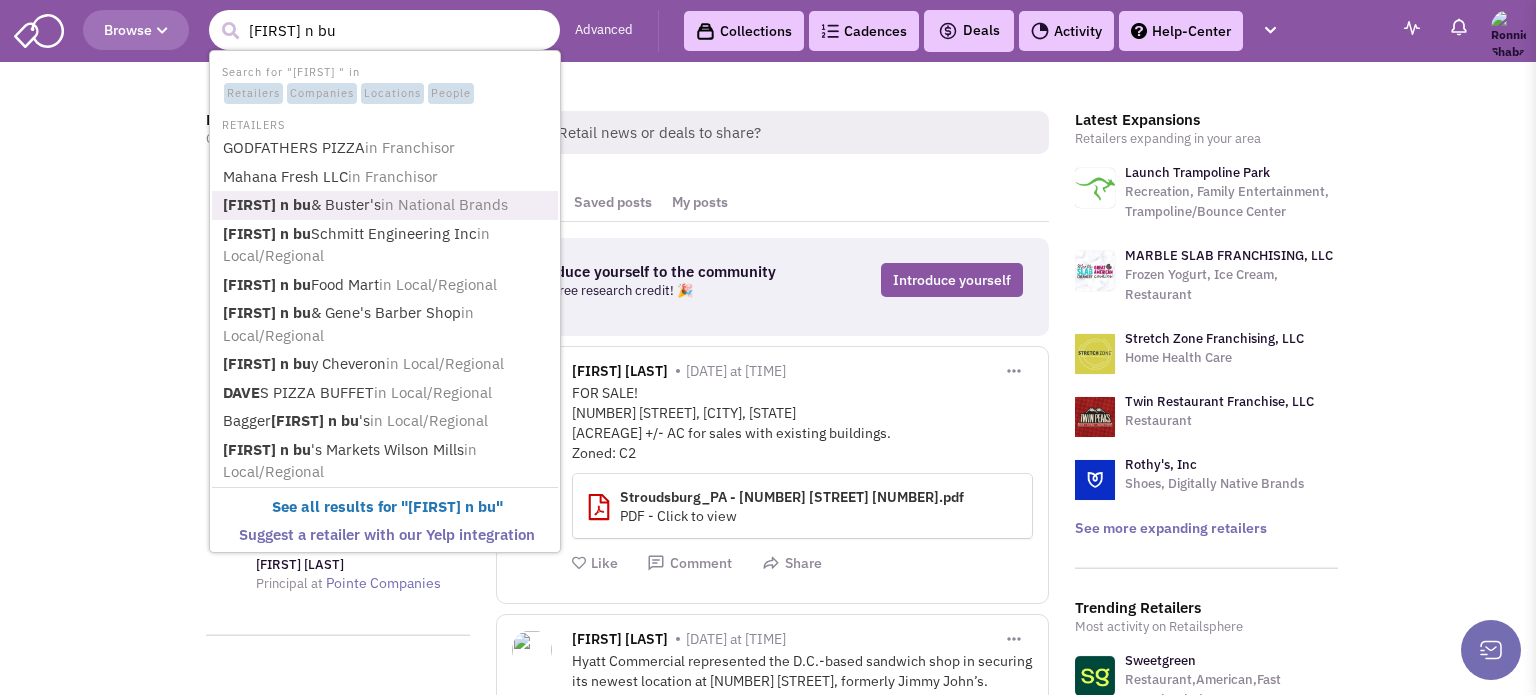 click on "in National Brands" at bounding box center [409, 204] 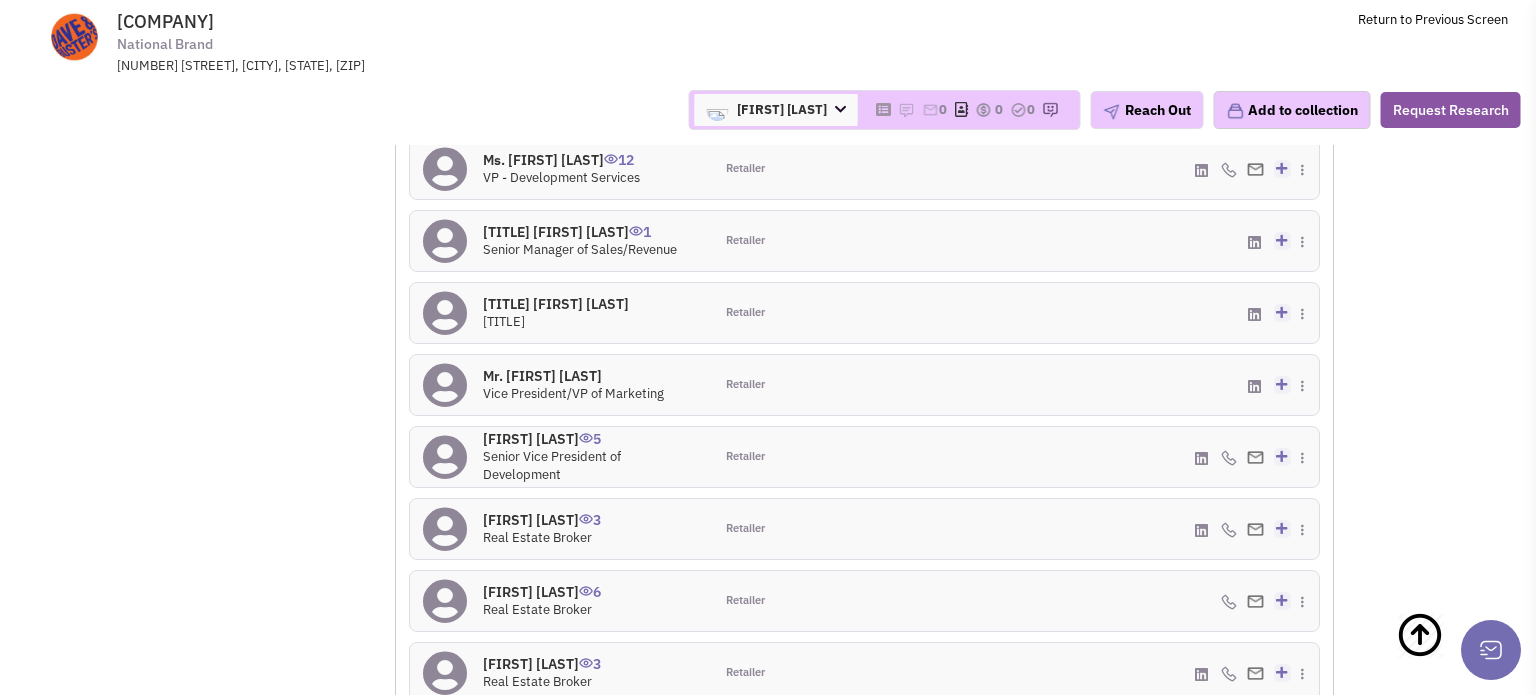 scroll, scrollTop: 1379, scrollLeft: 0, axis: vertical 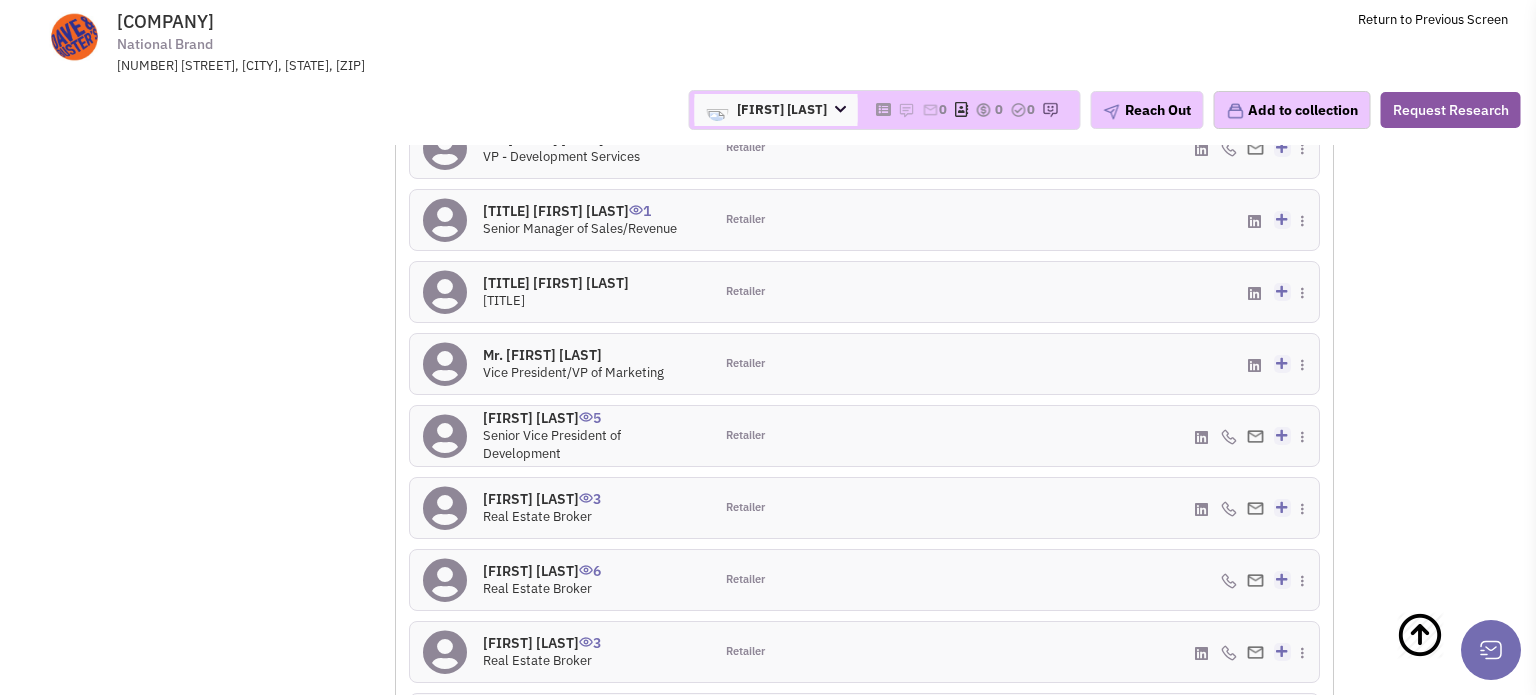 click at bounding box center (1229, 490) 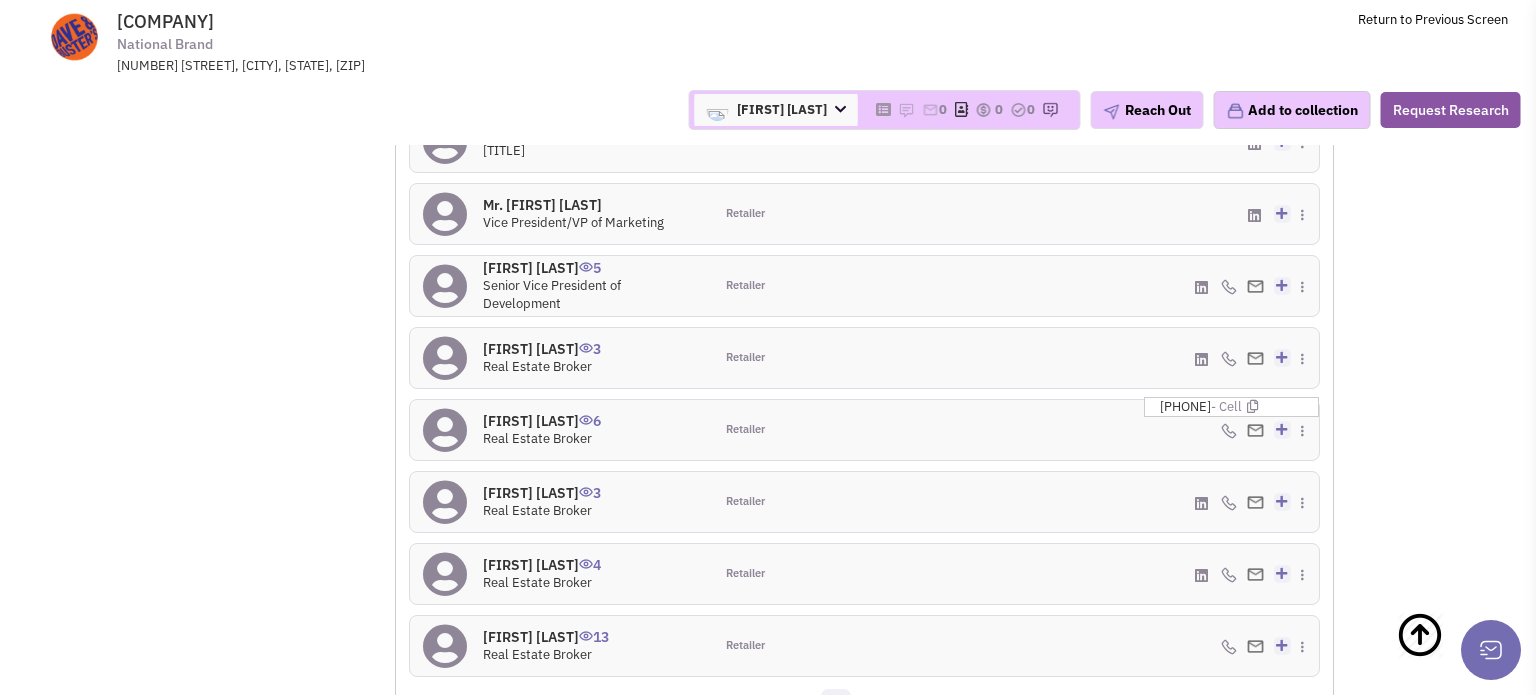scroll, scrollTop: 1549, scrollLeft: 0, axis: vertical 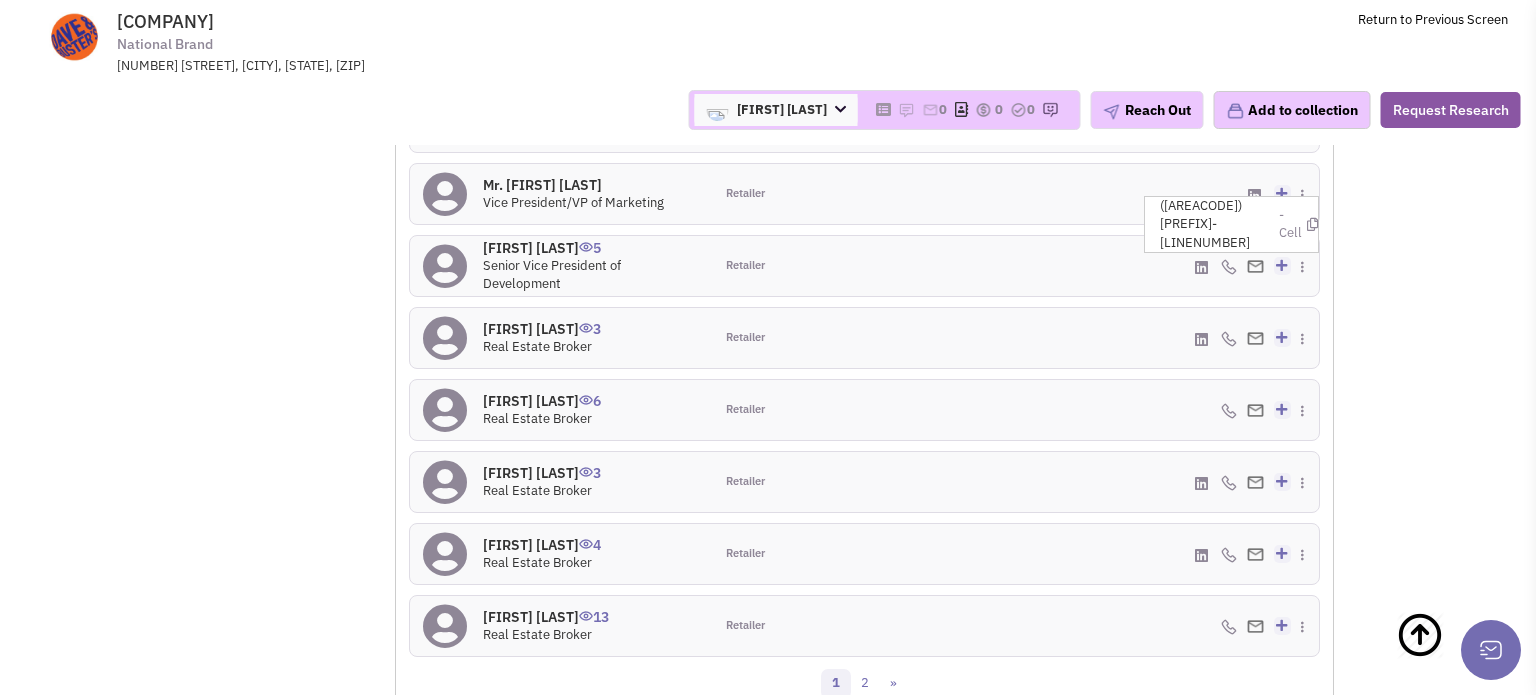 click on "Retailsphere Support
Message
Send
Dave & Buster's     National Brand
2481 Mañana Drive, Dallas, TX, 75220
Return to Previous Screen" at bounding box center [768, 9240] 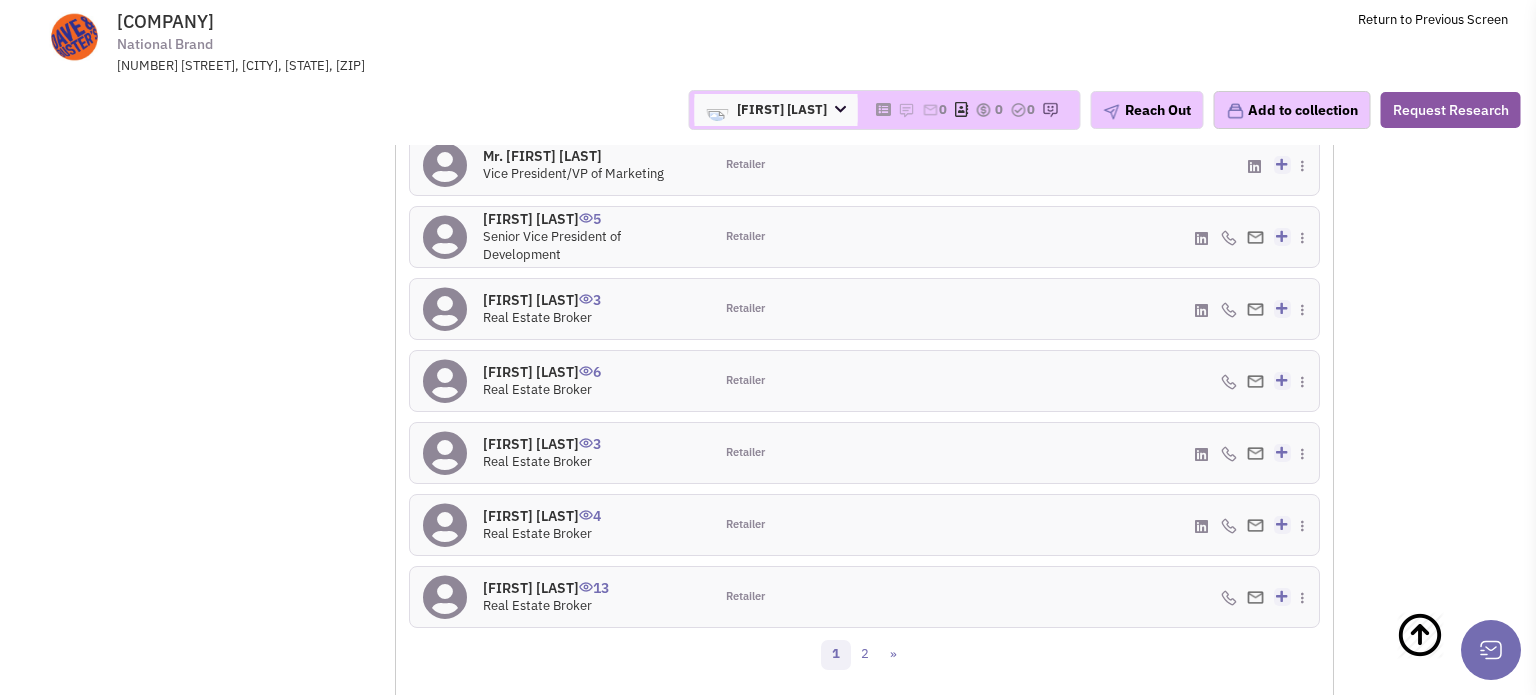 scroll, scrollTop: 1579, scrollLeft: 0, axis: vertical 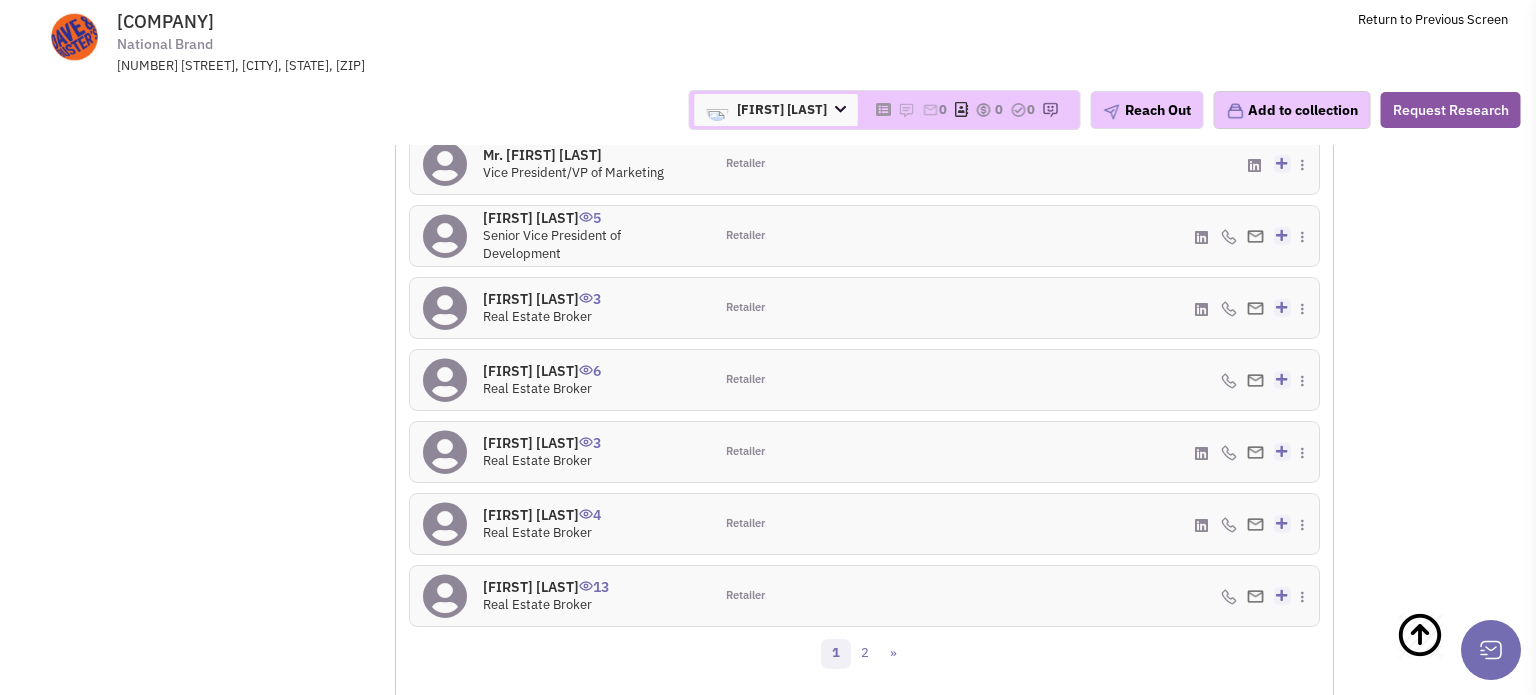 click on "shannon  Older
13" at bounding box center (548, 568) 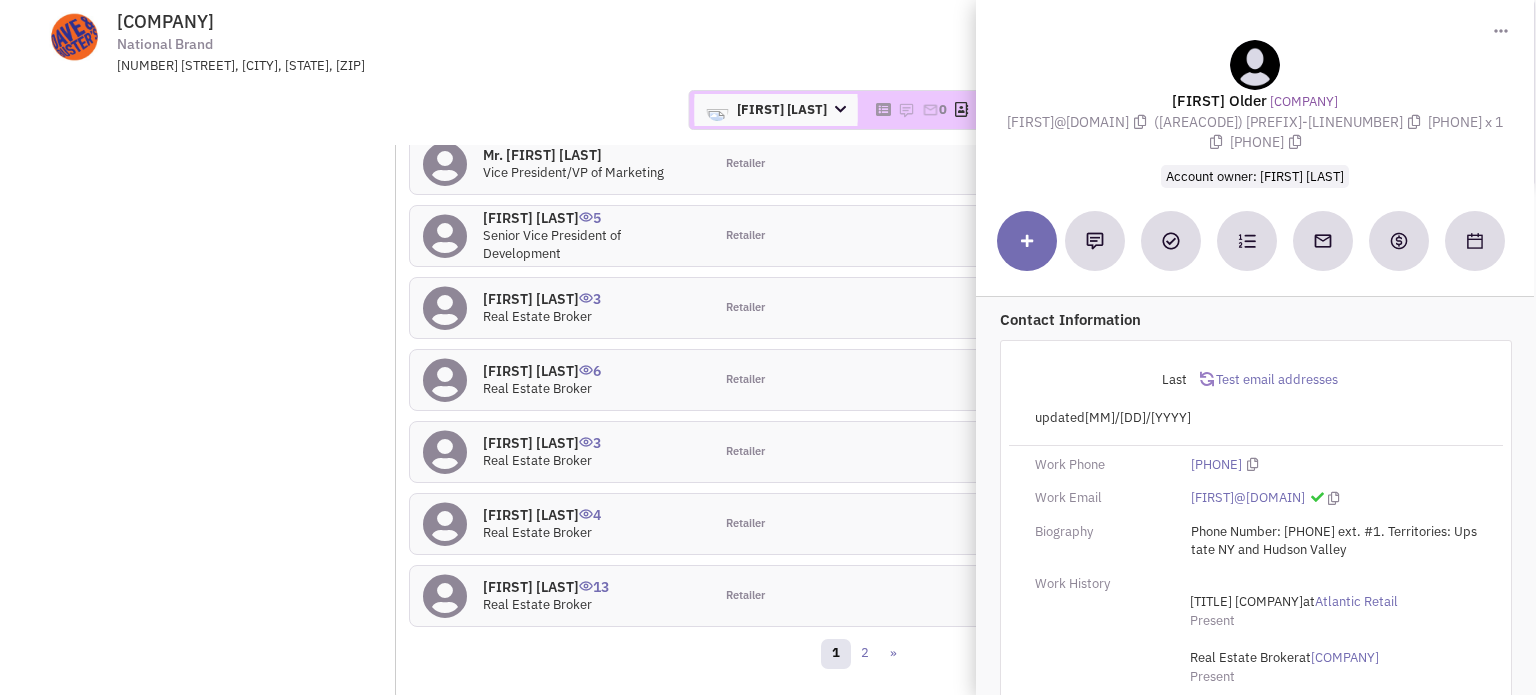 drag, startPoint x: 1186, startPoint y: 119, endPoint x: 1075, endPoint y: 125, distance: 111.16204 